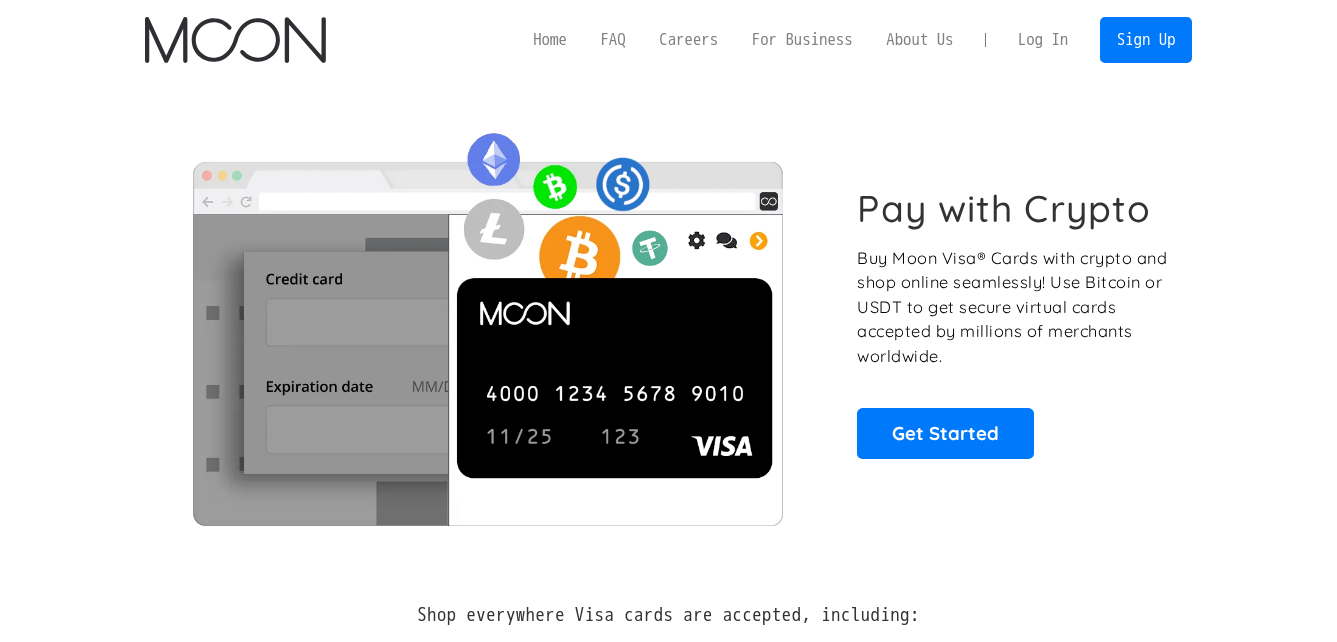 scroll, scrollTop: 0, scrollLeft: 0, axis: both 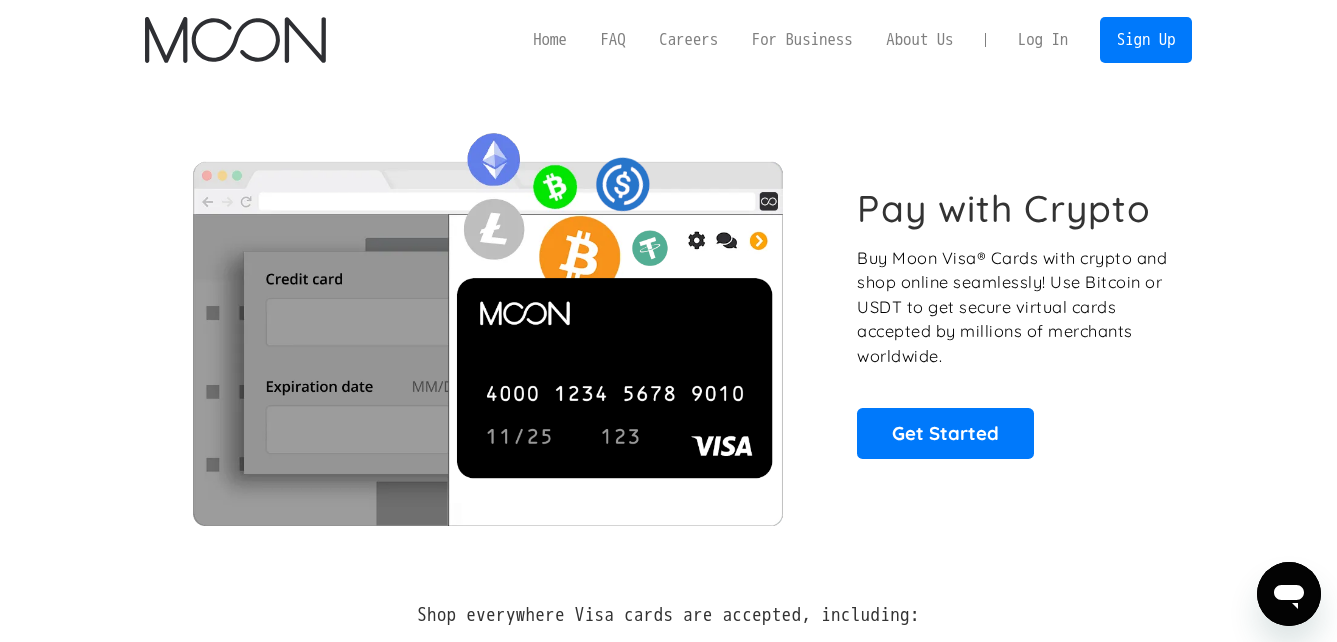 click on "Log In" at bounding box center (1043, 40) 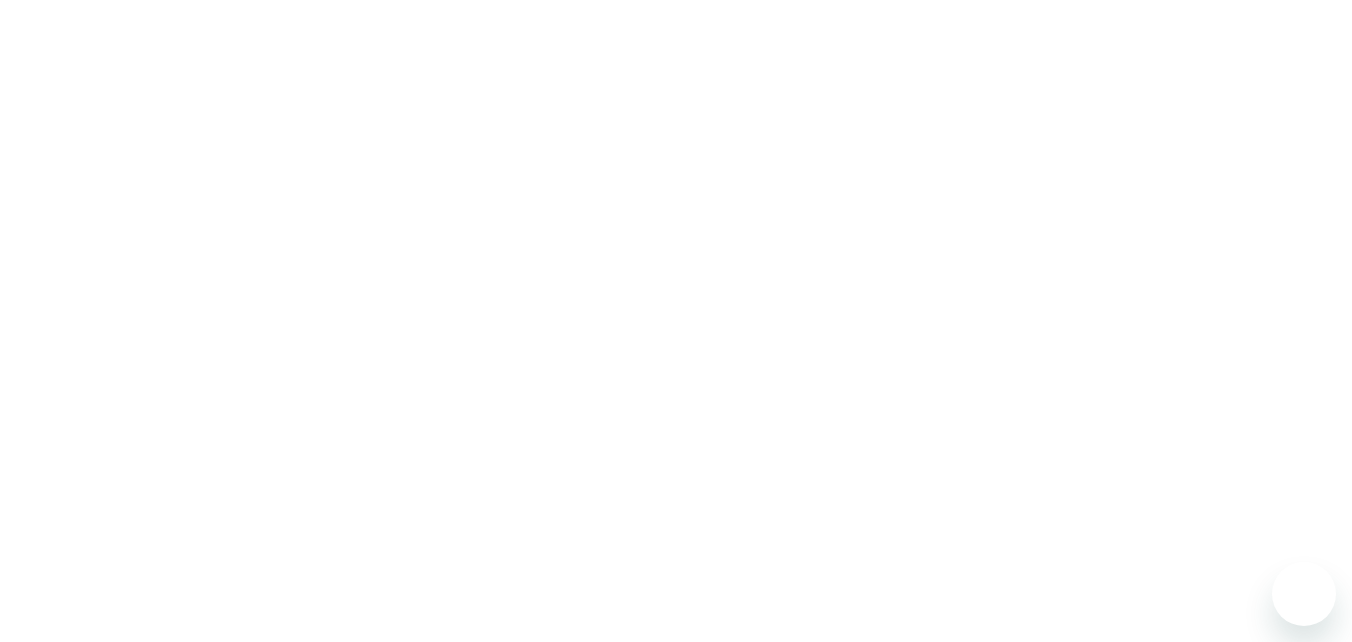 scroll, scrollTop: 0, scrollLeft: 0, axis: both 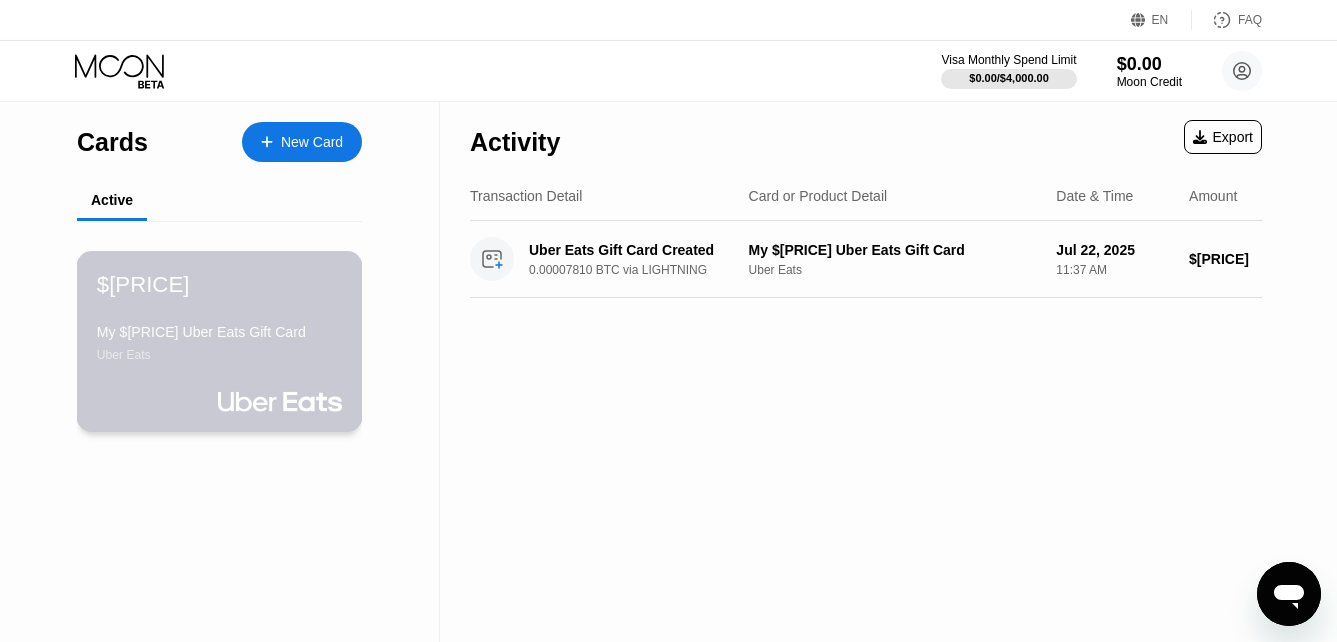 drag, startPoint x: 259, startPoint y: 377, endPoint x: 276, endPoint y: 364, distance: 21.400934 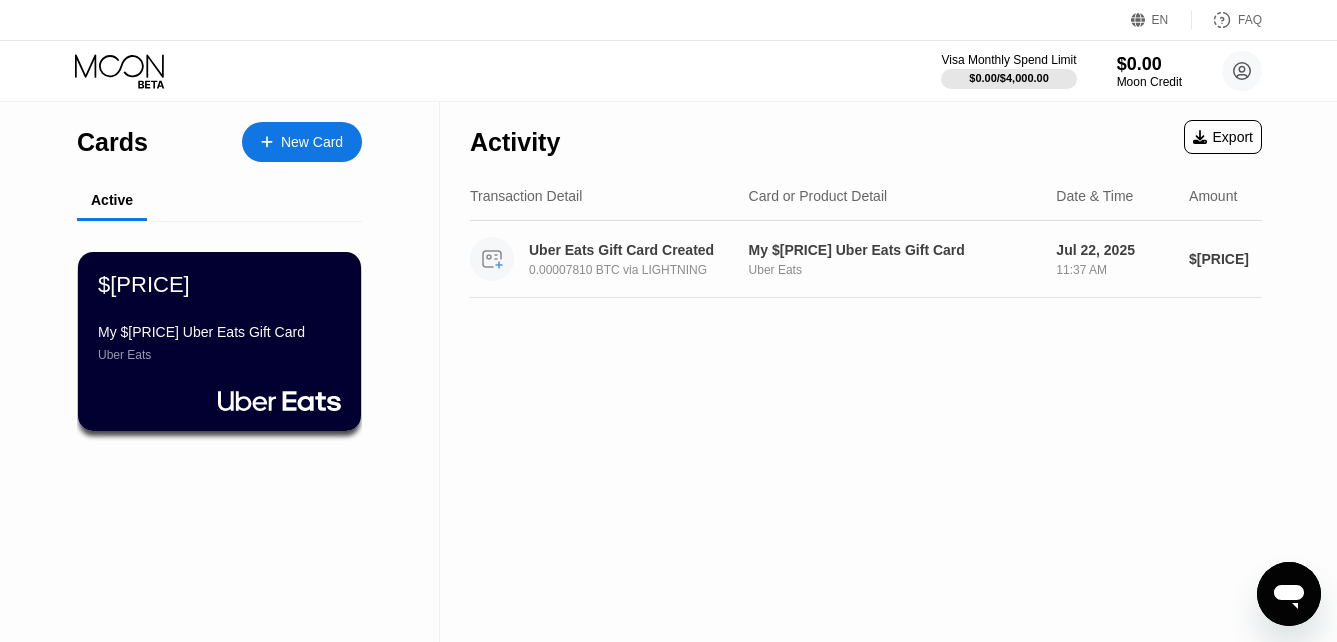 drag, startPoint x: 1099, startPoint y: 236, endPoint x: 578, endPoint y: 257, distance: 521.42303 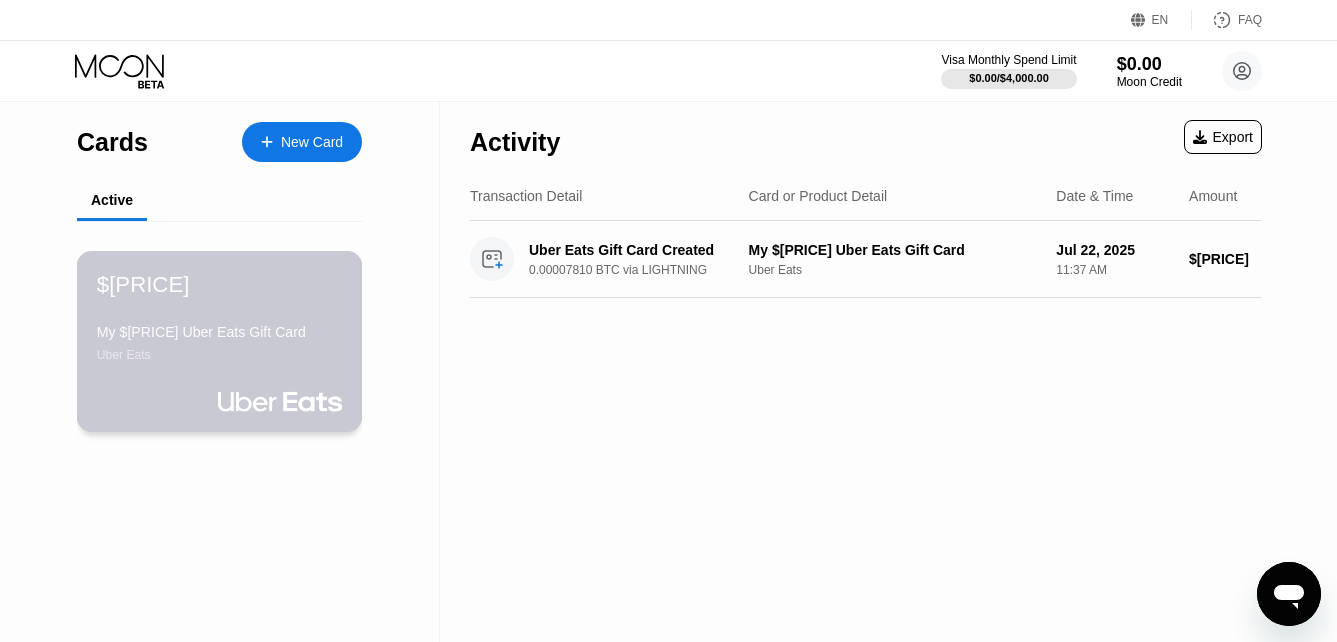 drag, startPoint x: 578, startPoint y: 257, endPoint x: 319, endPoint y: 303, distance: 263.05322 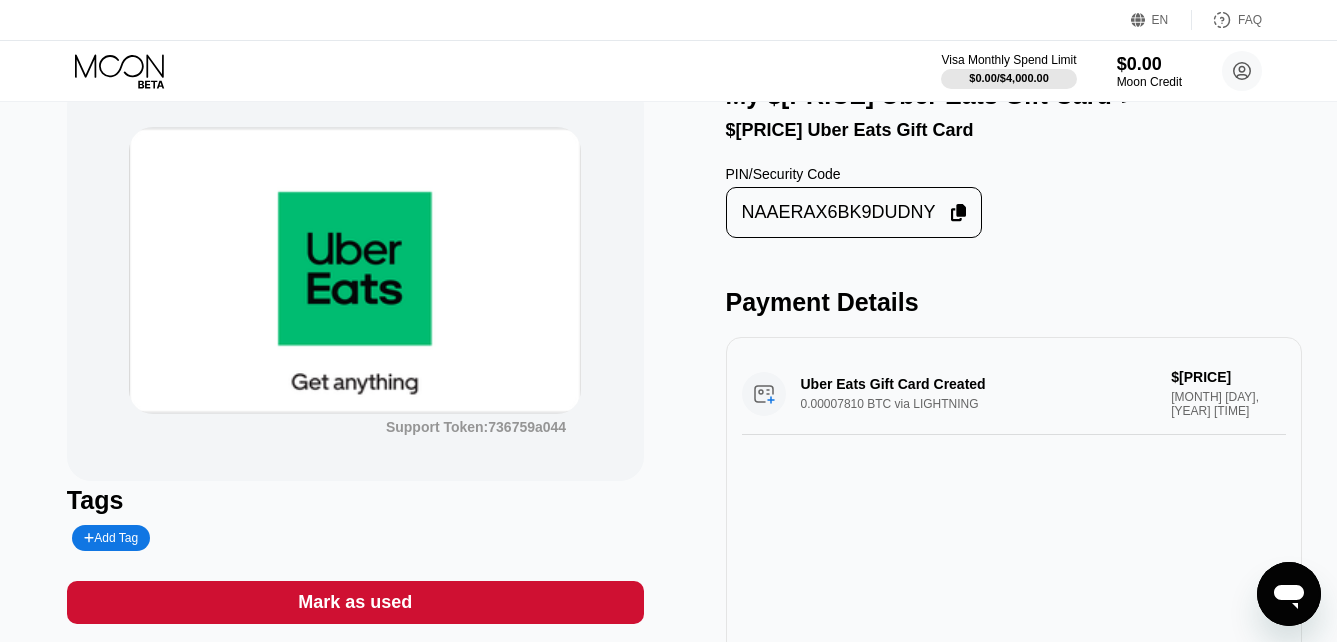 scroll, scrollTop: 100, scrollLeft: 0, axis: vertical 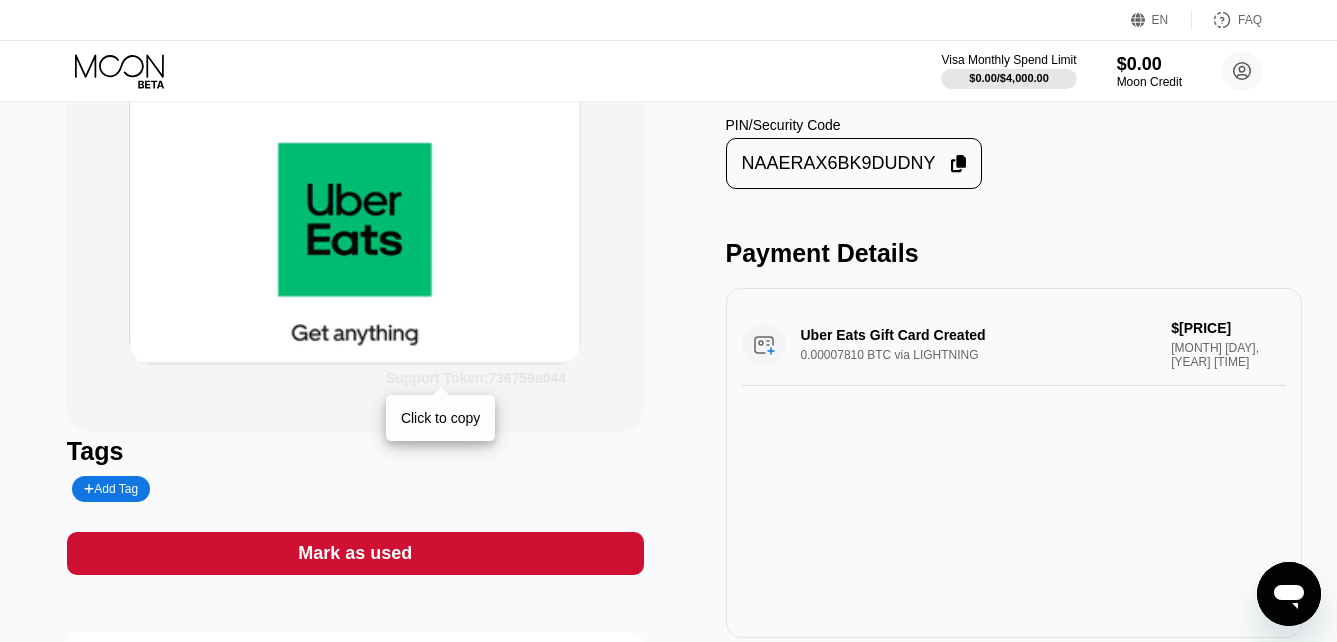click on "Support Token:  736759a044" at bounding box center (476, 378) 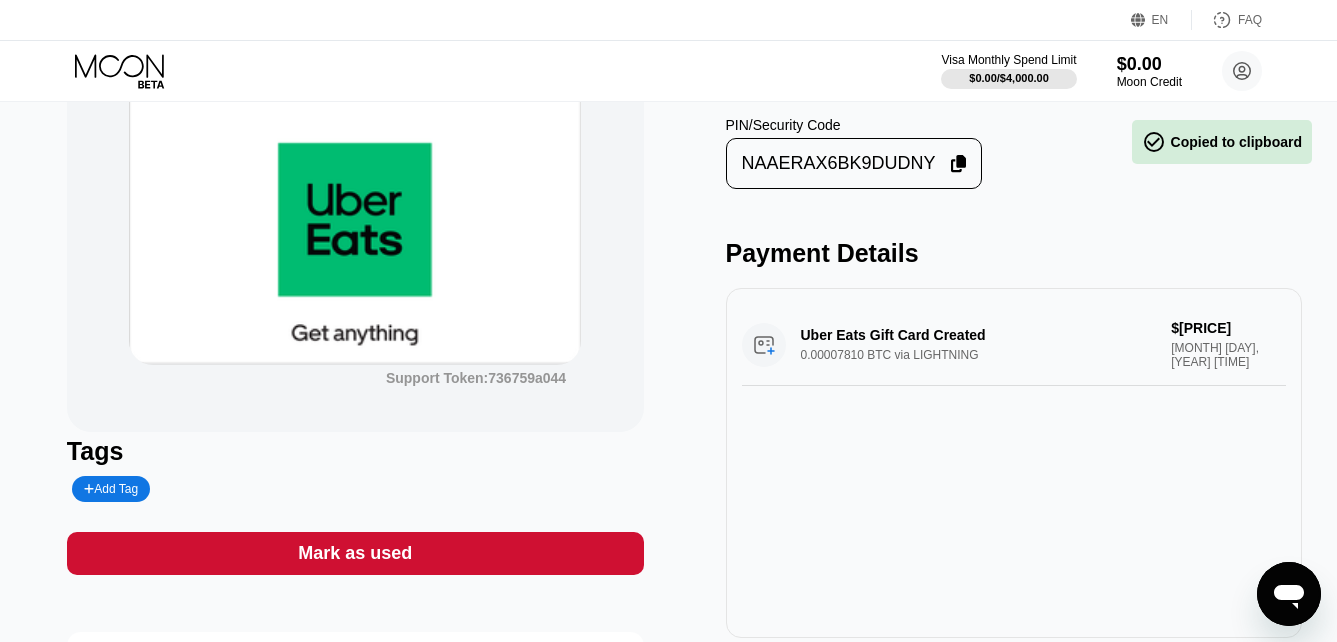 click on "FAQ" at bounding box center [1227, 20] 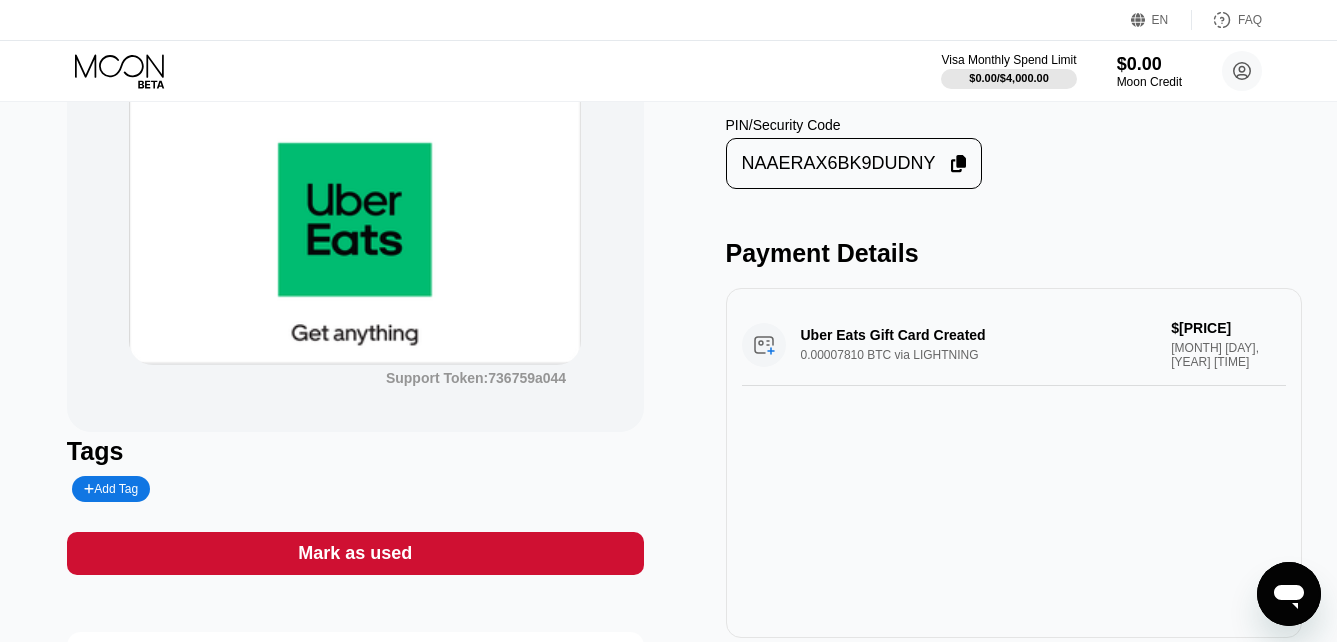 drag, startPoint x: 2531, startPoint y: 1141, endPoint x: 1274, endPoint y: 579, distance: 1376.9143 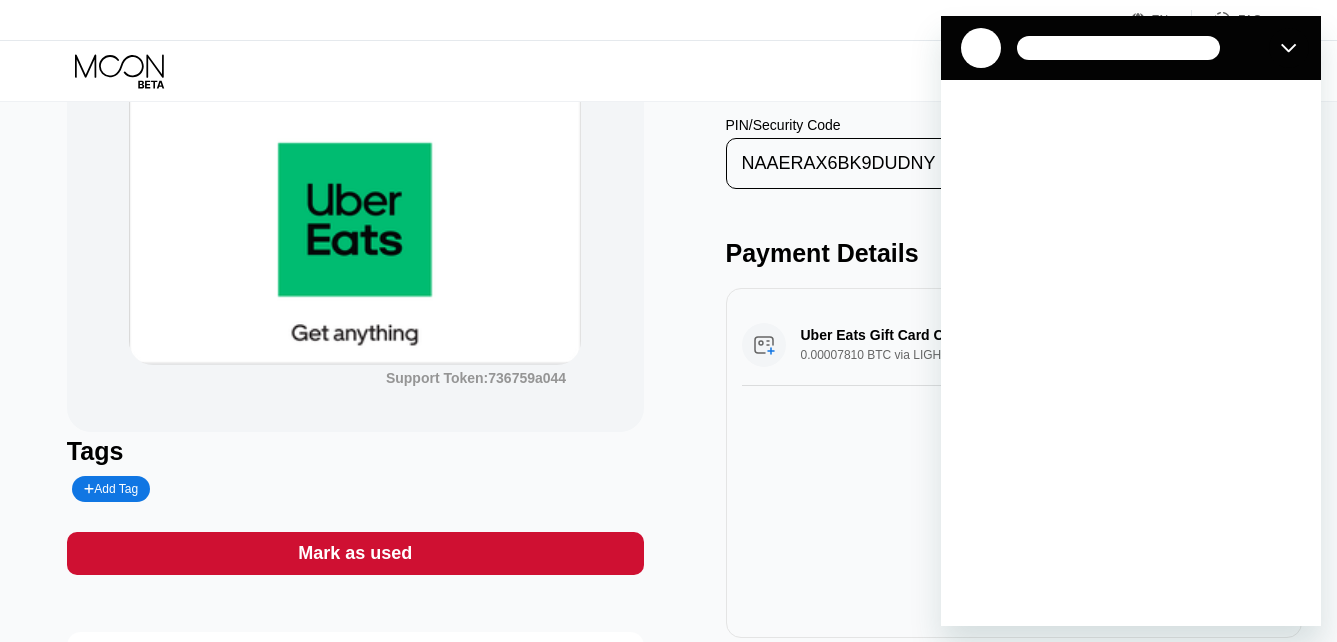 scroll, scrollTop: 0, scrollLeft: 0, axis: both 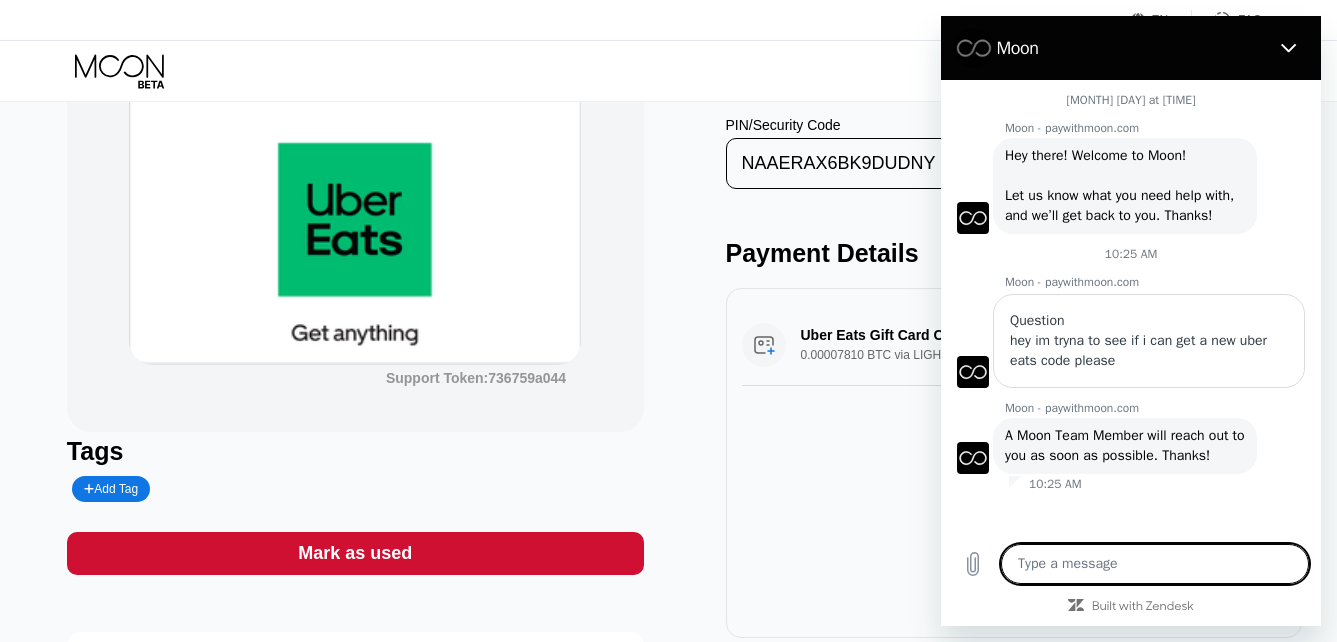 click at bounding box center [1155, 564] 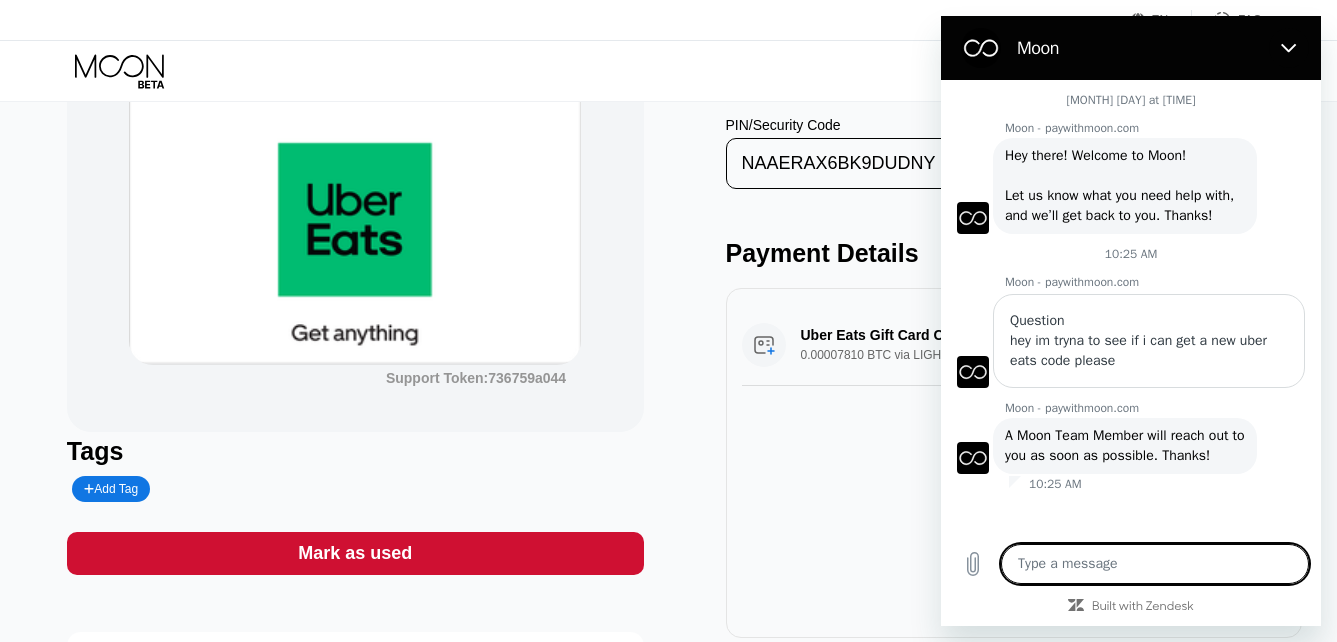 type on "h" 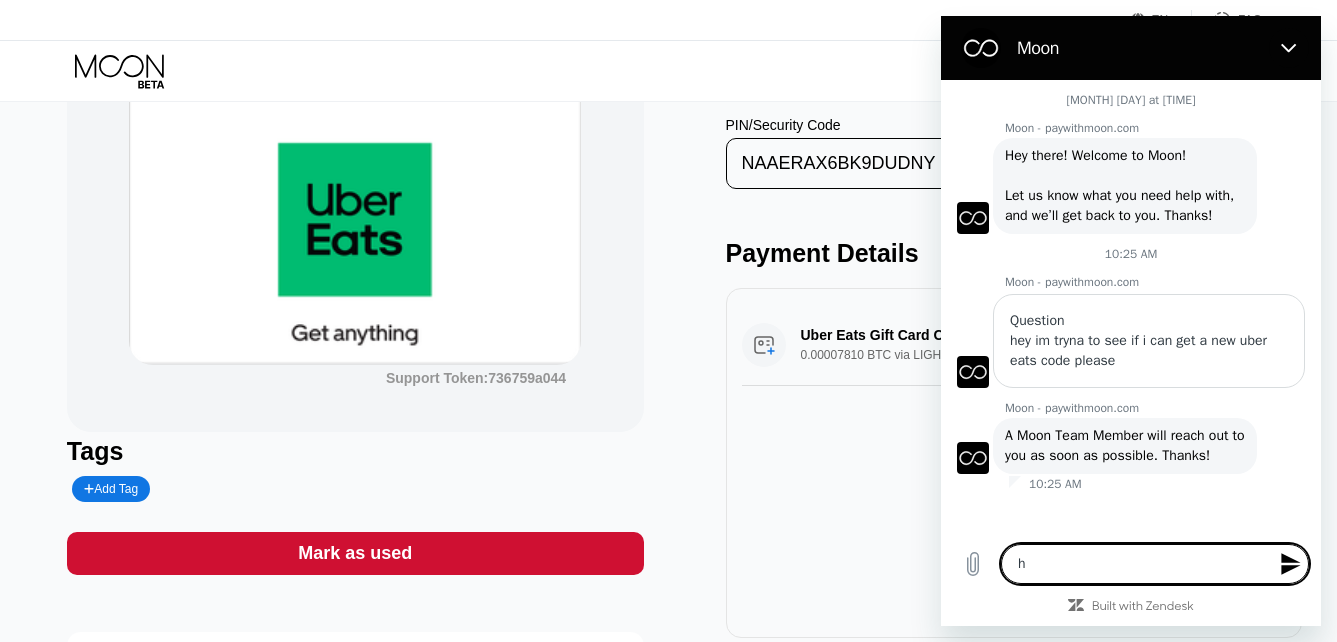 type on "he" 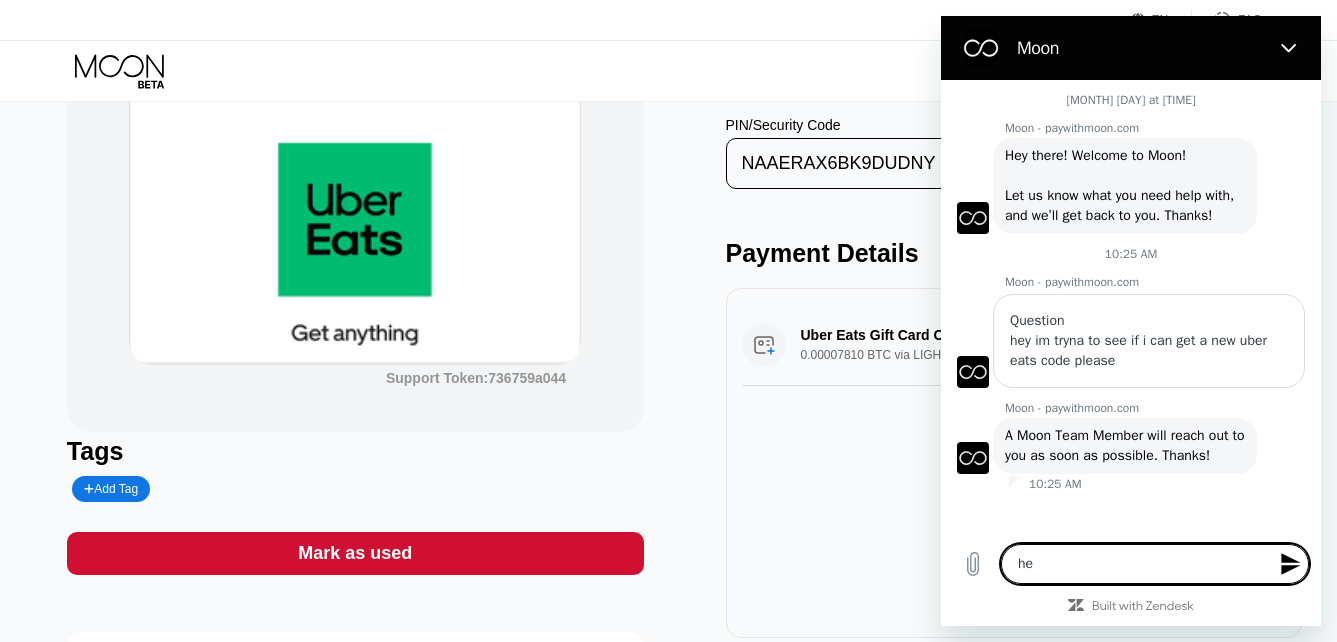 type on "hel" 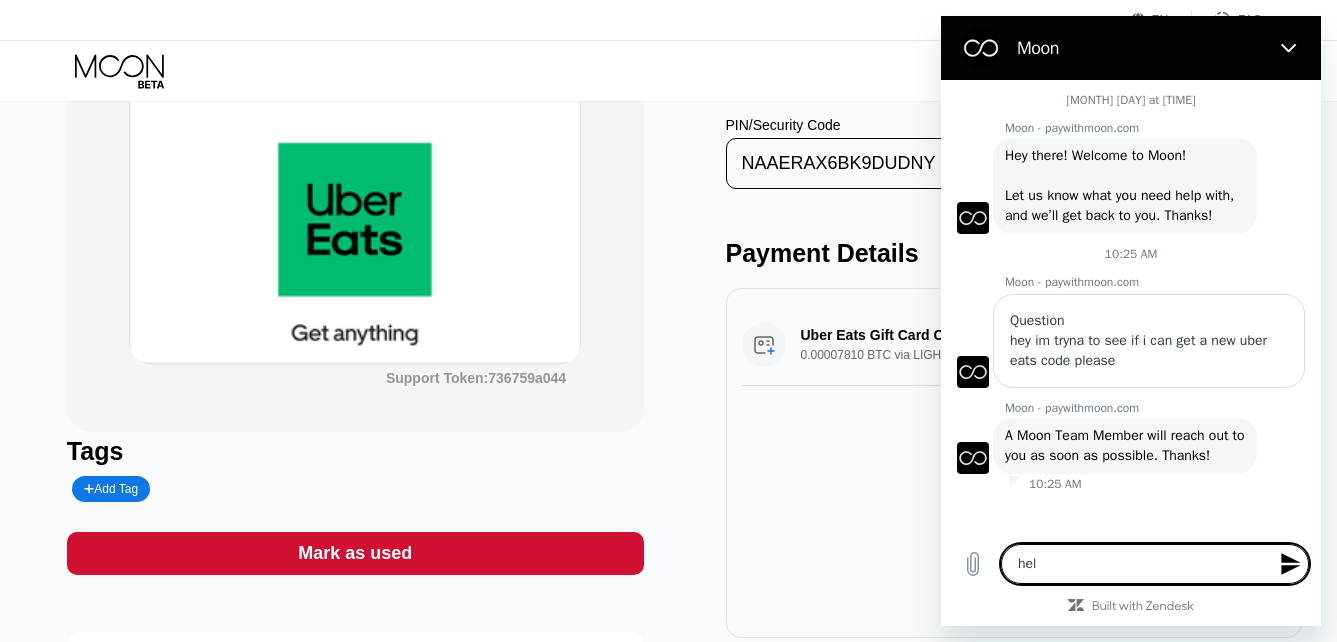type on "hell" 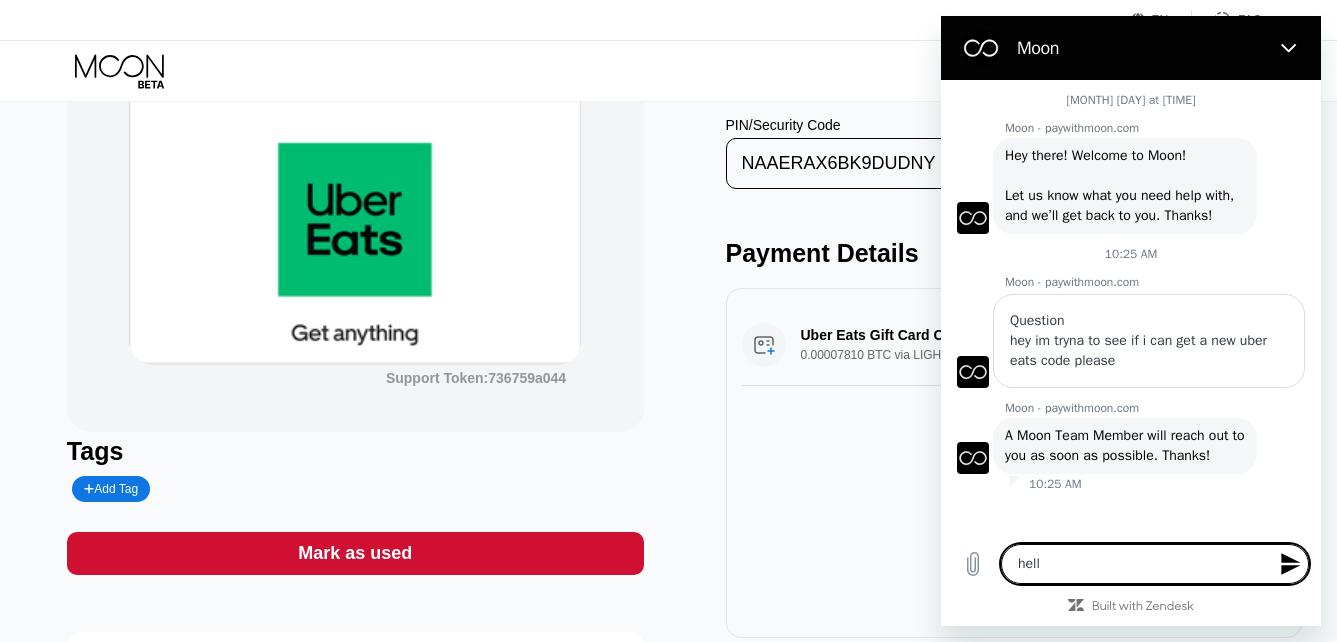 type on "hello" 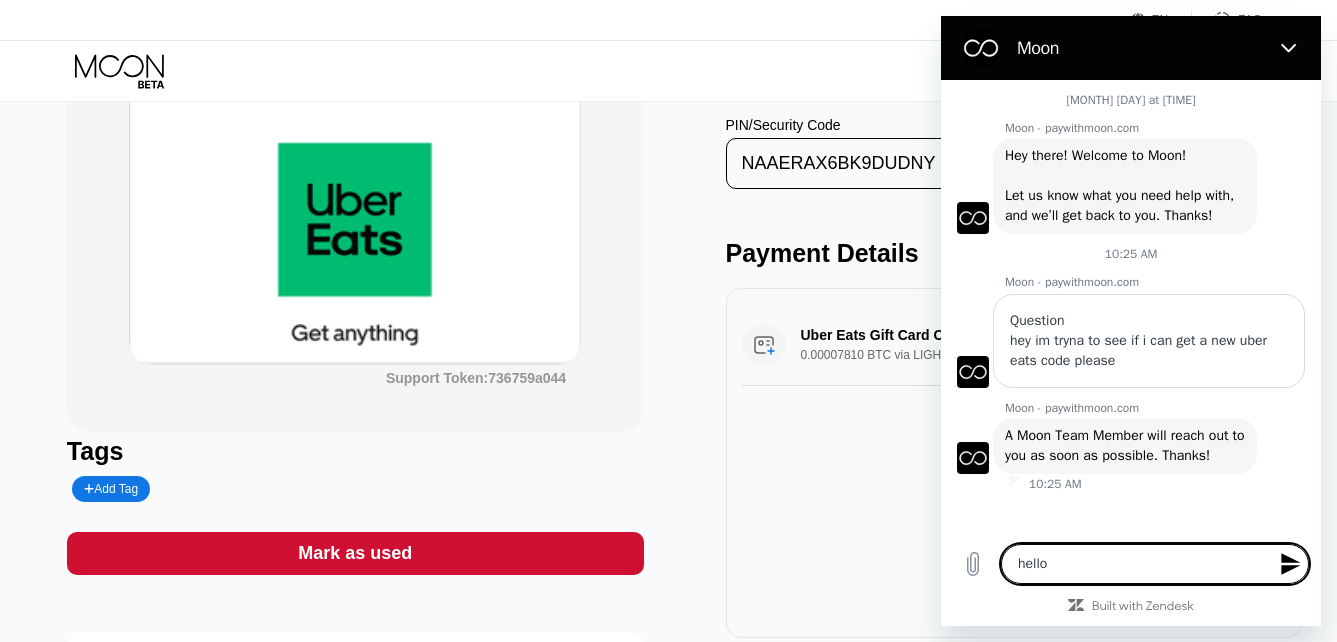 type 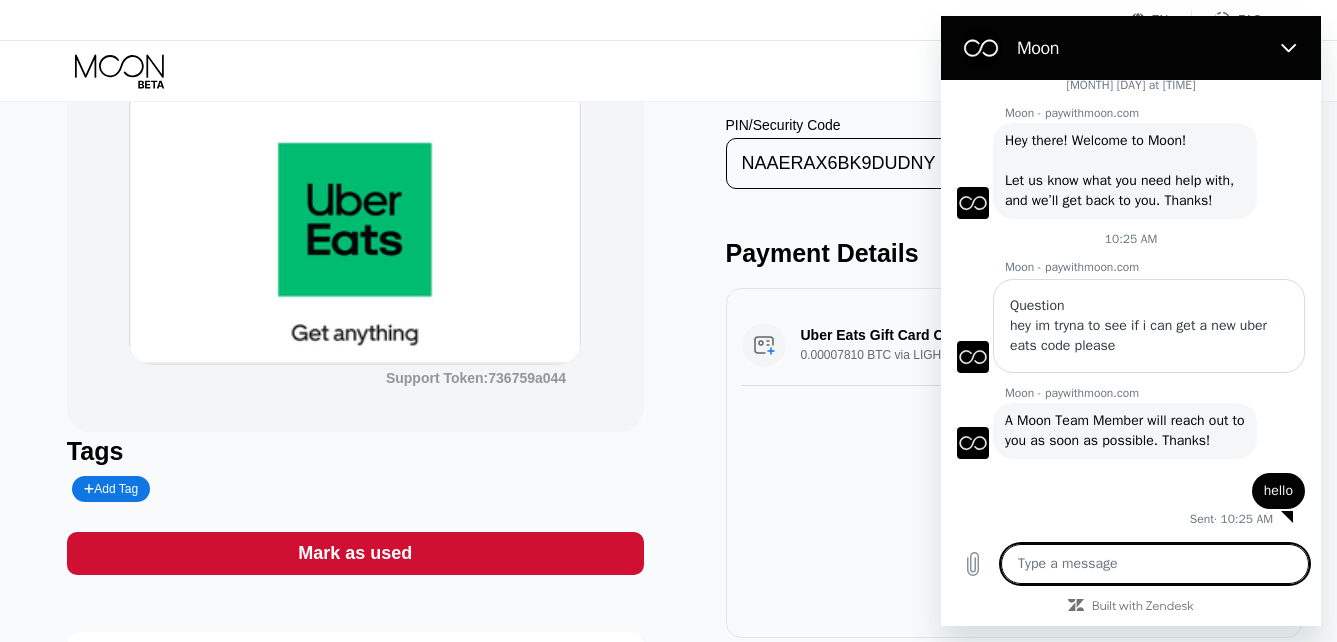scroll, scrollTop: 53, scrollLeft: 0, axis: vertical 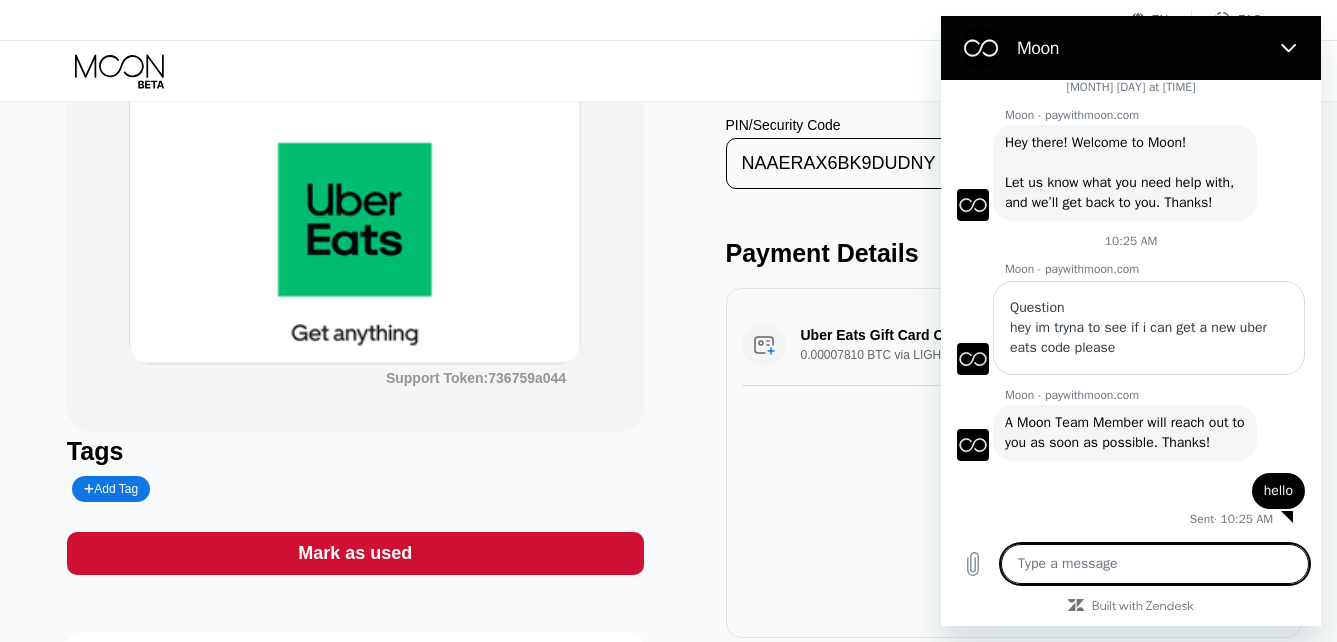 type on "x" 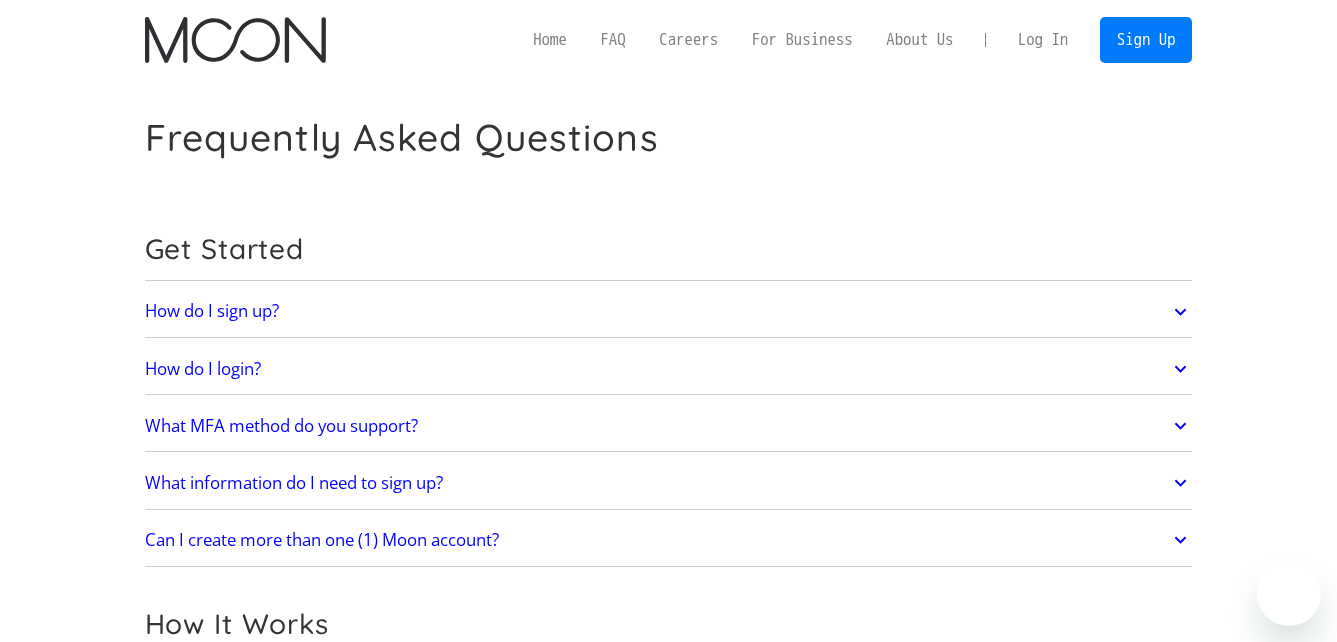 scroll, scrollTop: 0, scrollLeft: 0, axis: both 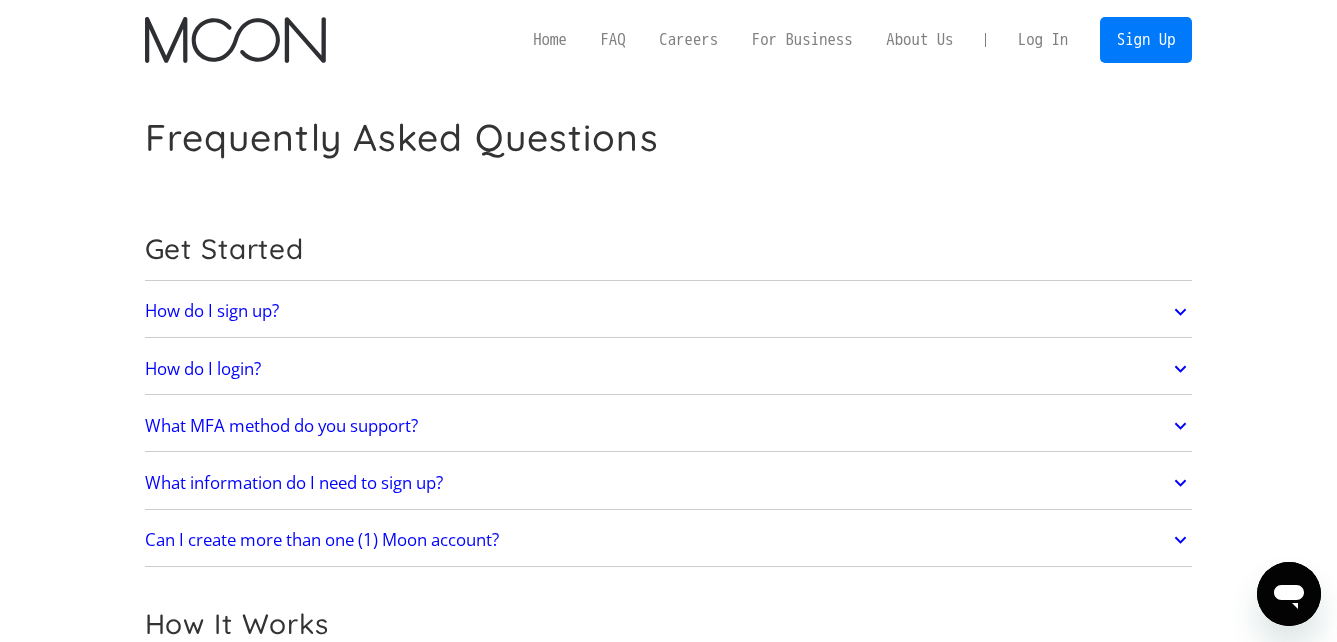 click 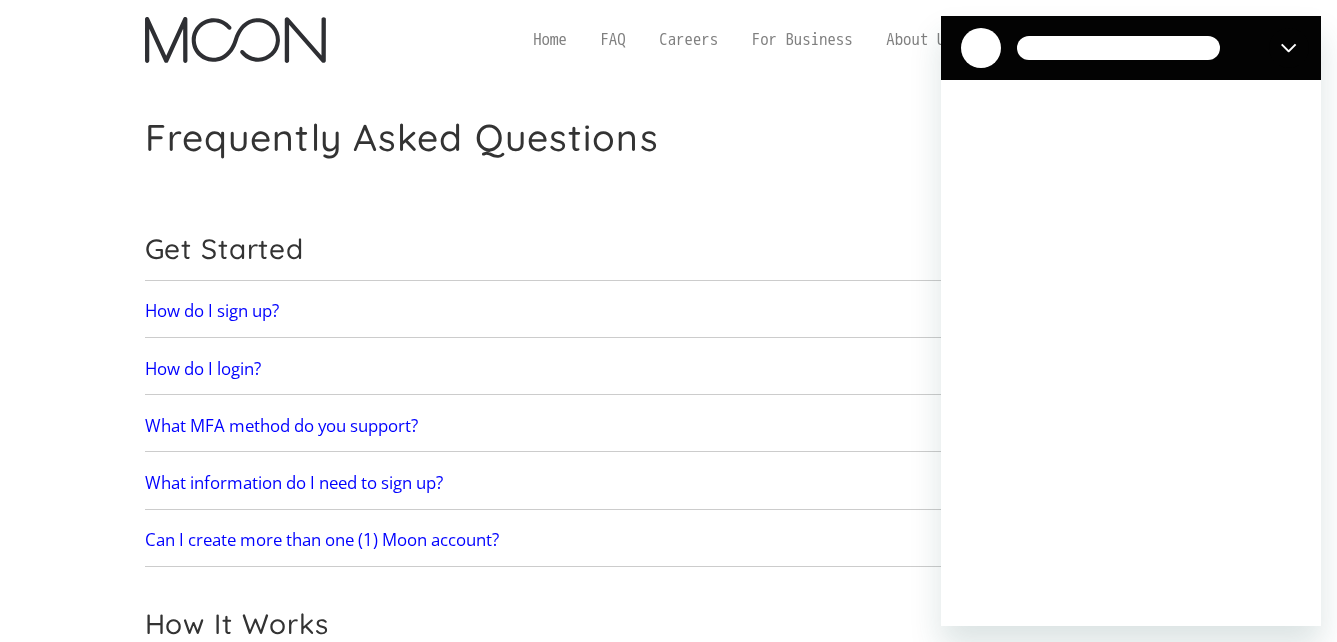 scroll, scrollTop: 0, scrollLeft: 0, axis: both 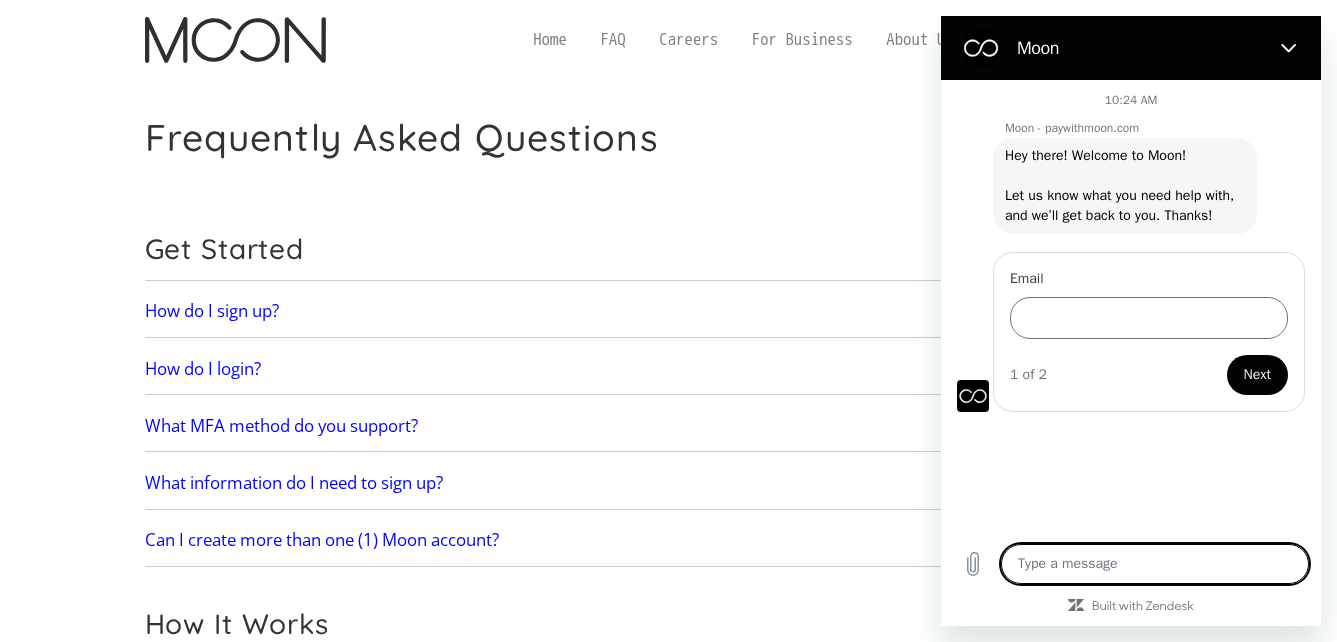 click at bounding box center (1155, 564) 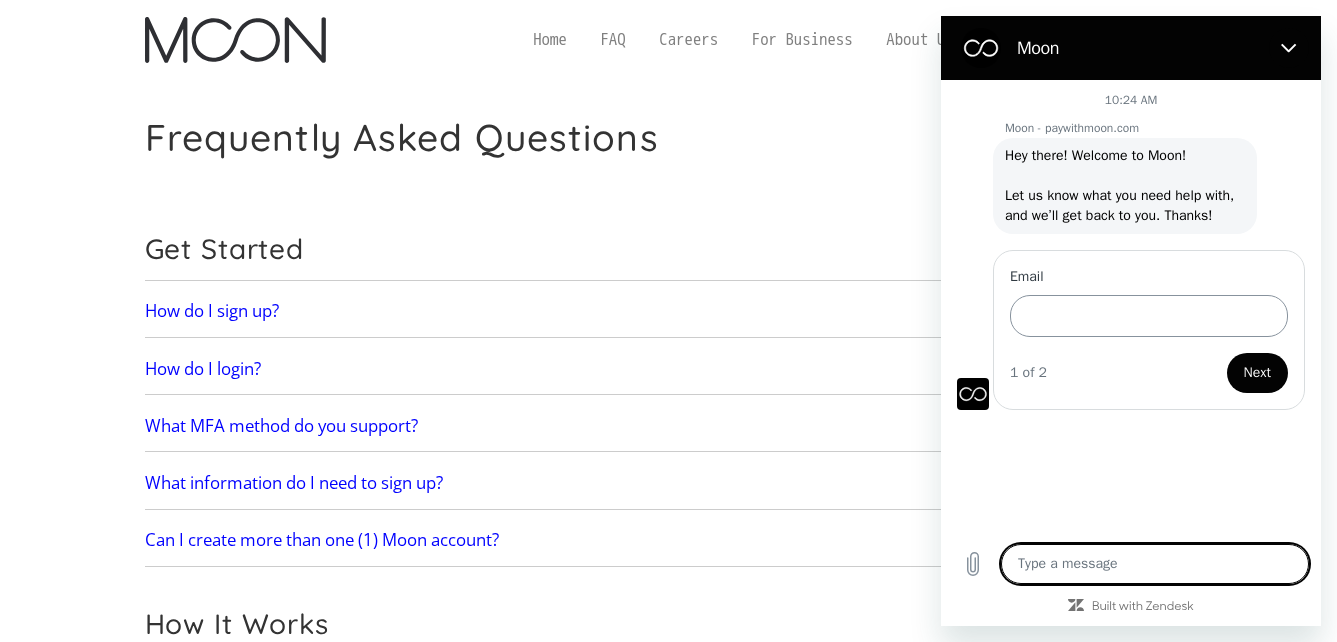 click on "Email" at bounding box center (1149, 316) 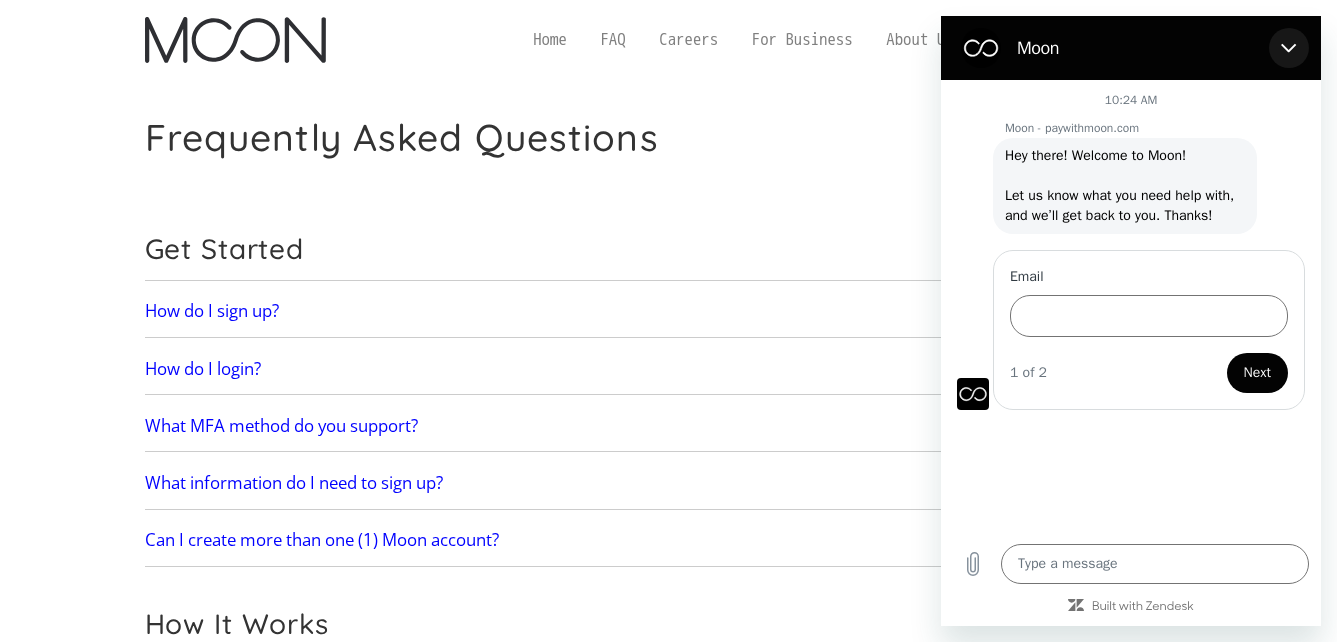 drag, startPoint x: 1257, startPoint y: 54, endPoint x: 1280, endPoint y: 49, distance: 23.537205 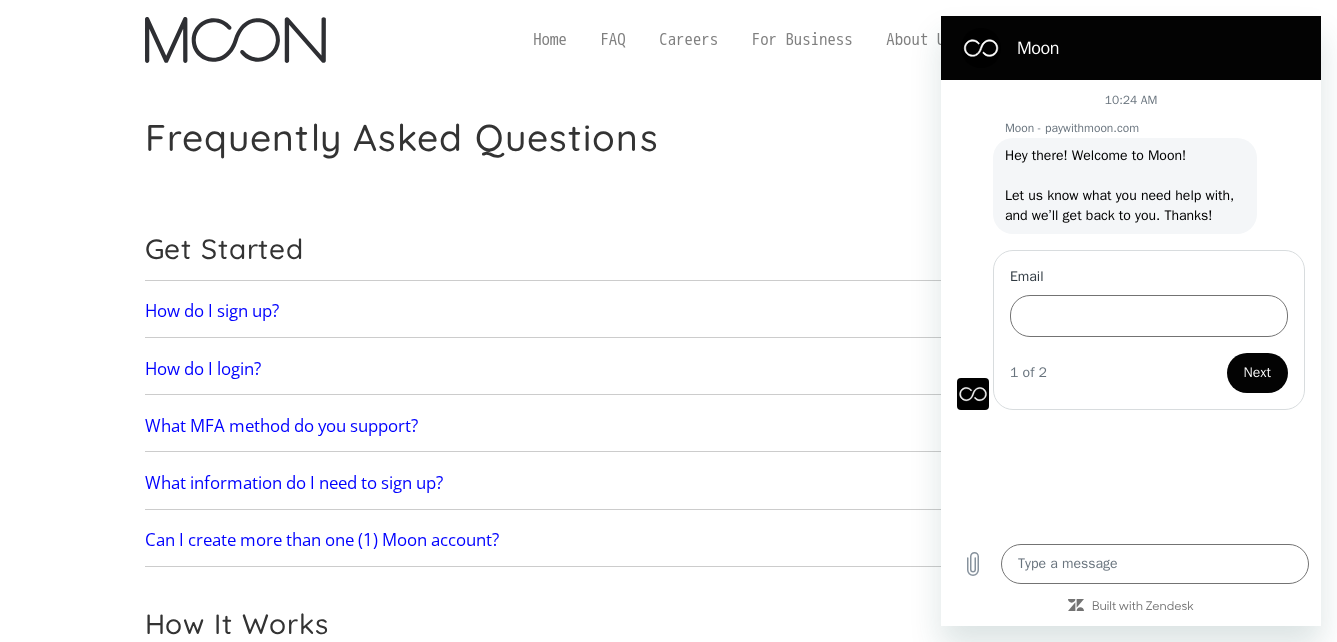 type on "x" 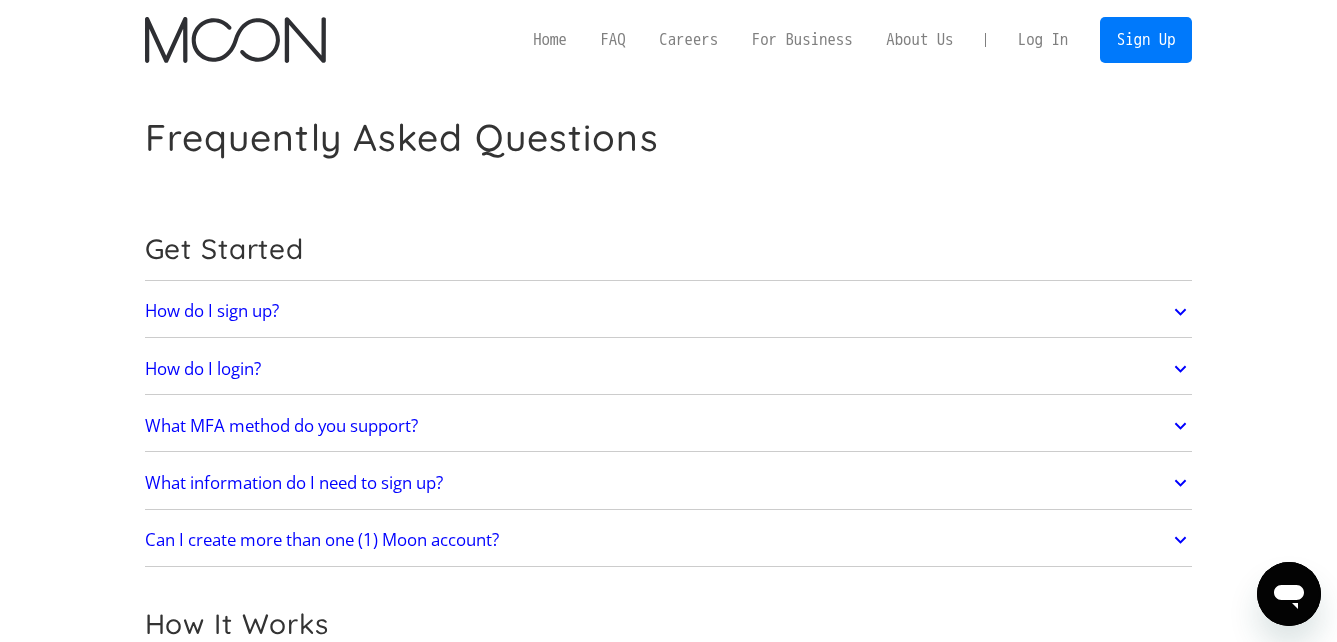 click on "Log In" at bounding box center (1043, 40) 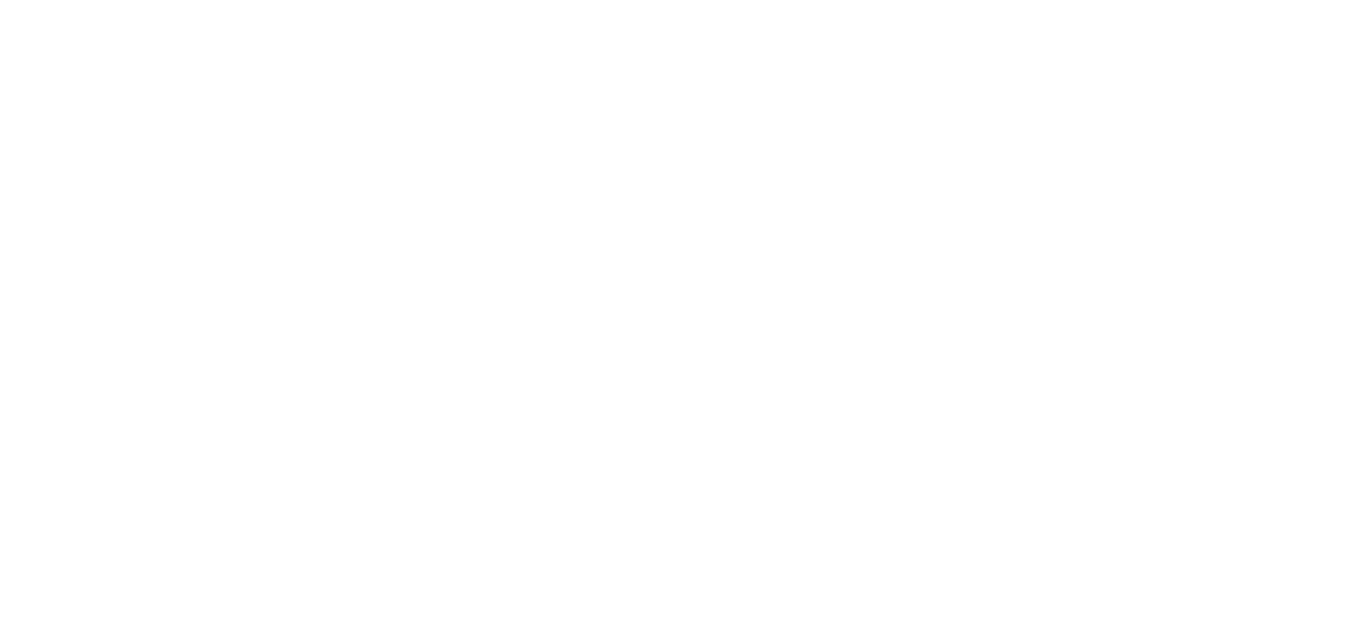 scroll, scrollTop: 0, scrollLeft: 0, axis: both 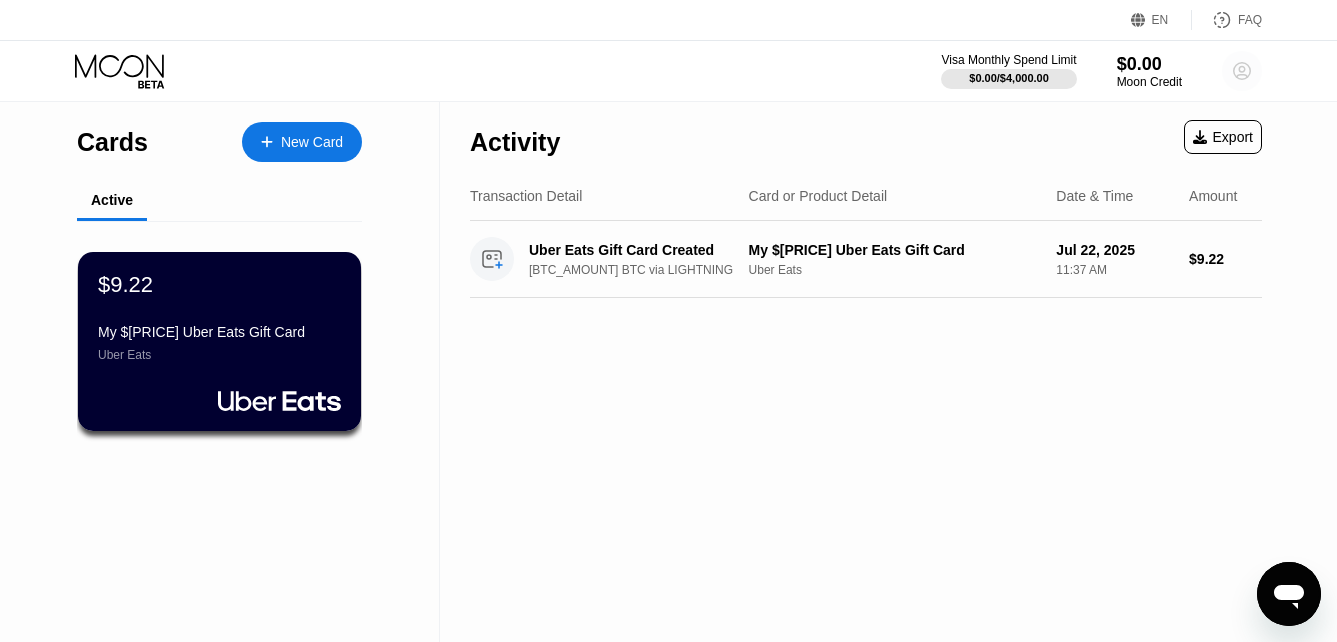 click 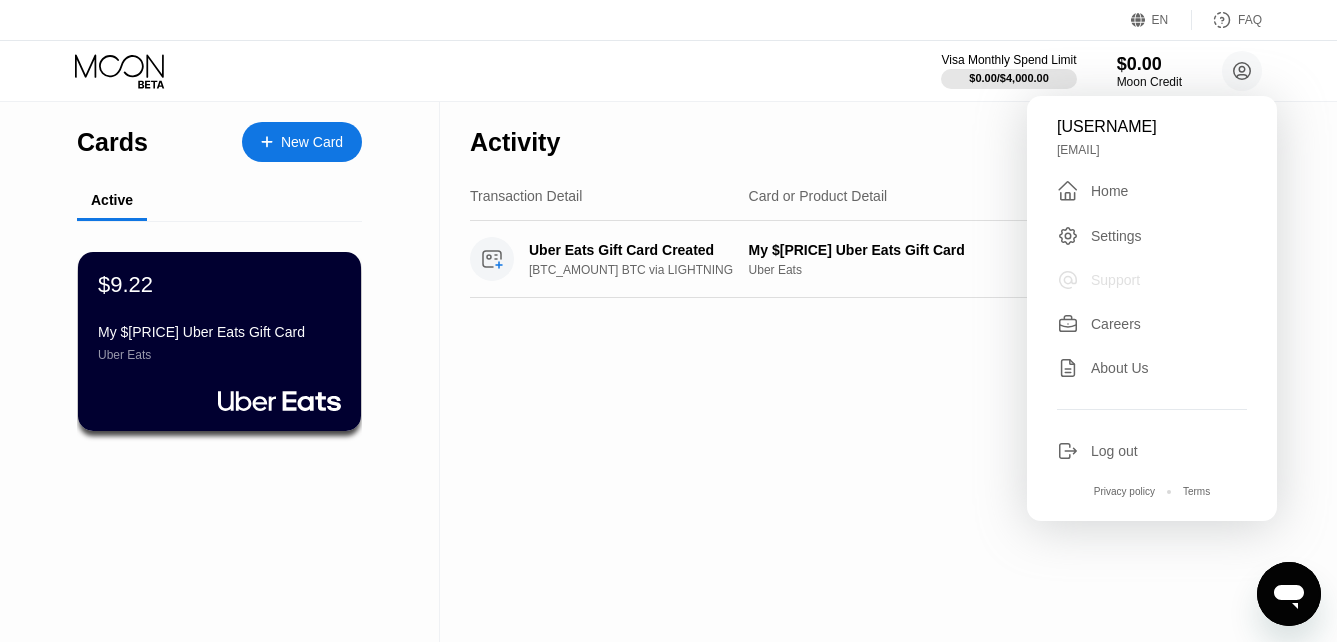 click on "Support" at bounding box center [1115, 280] 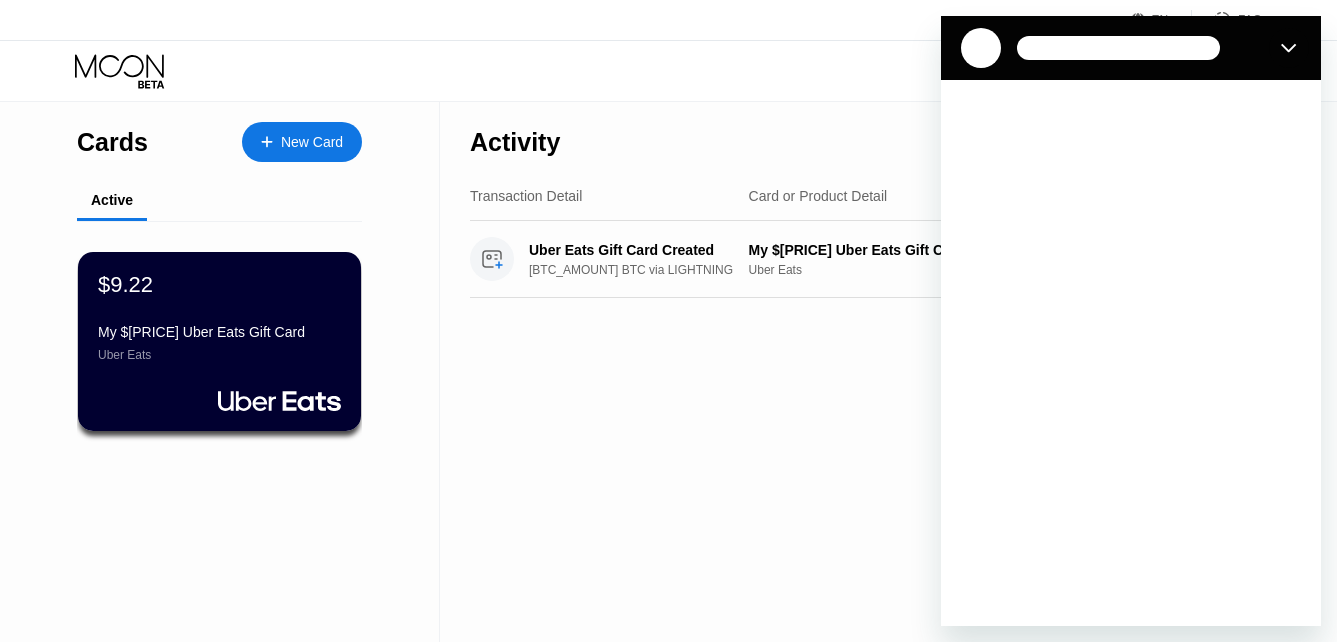 scroll, scrollTop: 0, scrollLeft: 0, axis: both 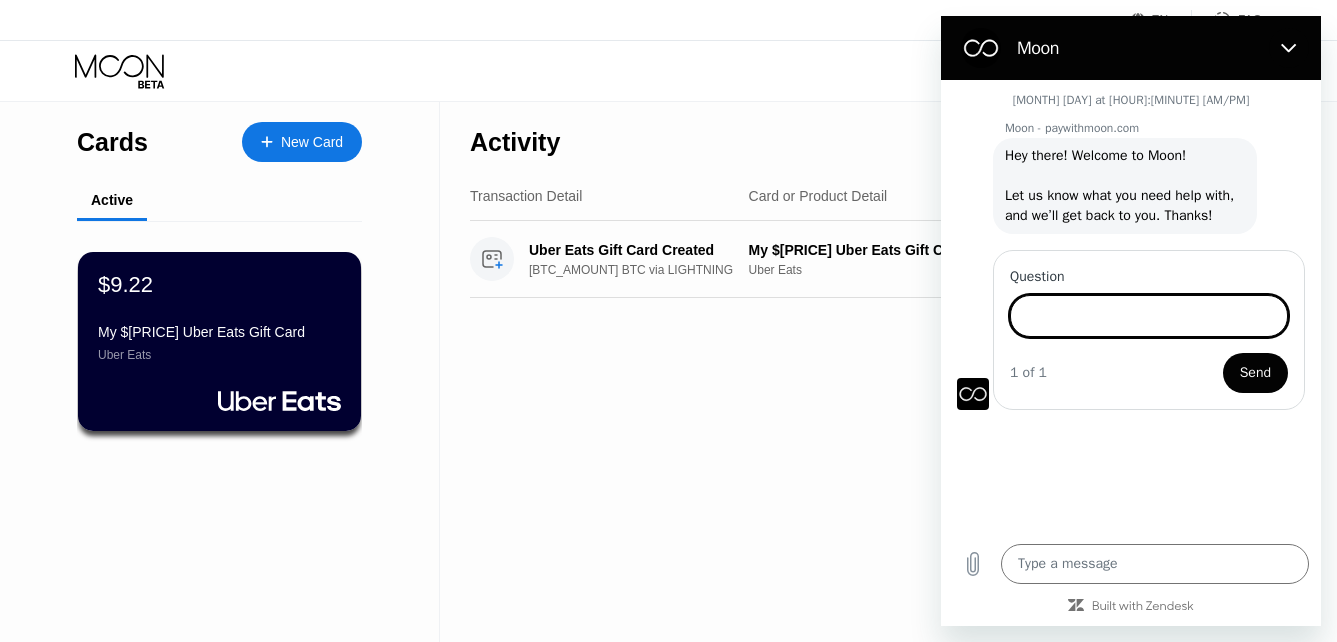 click on "Question" at bounding box center (1149, 316) 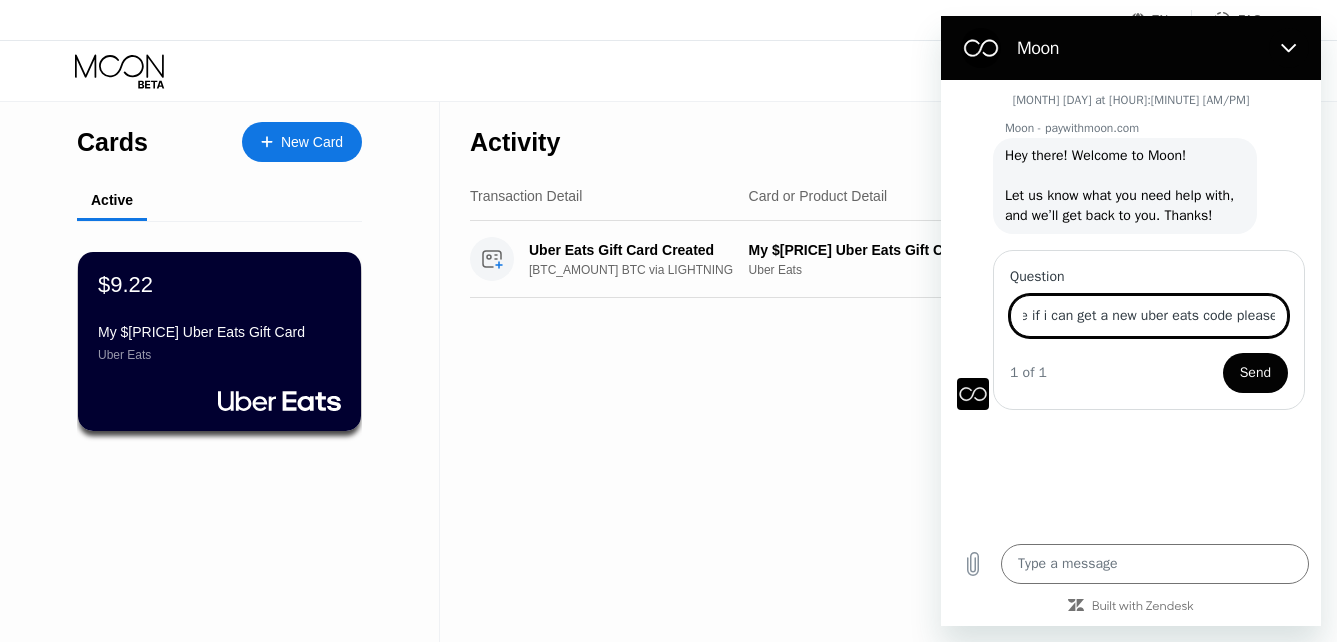 scroll, scrollTop: 0, scrollLeft: 116, axis: horizontal 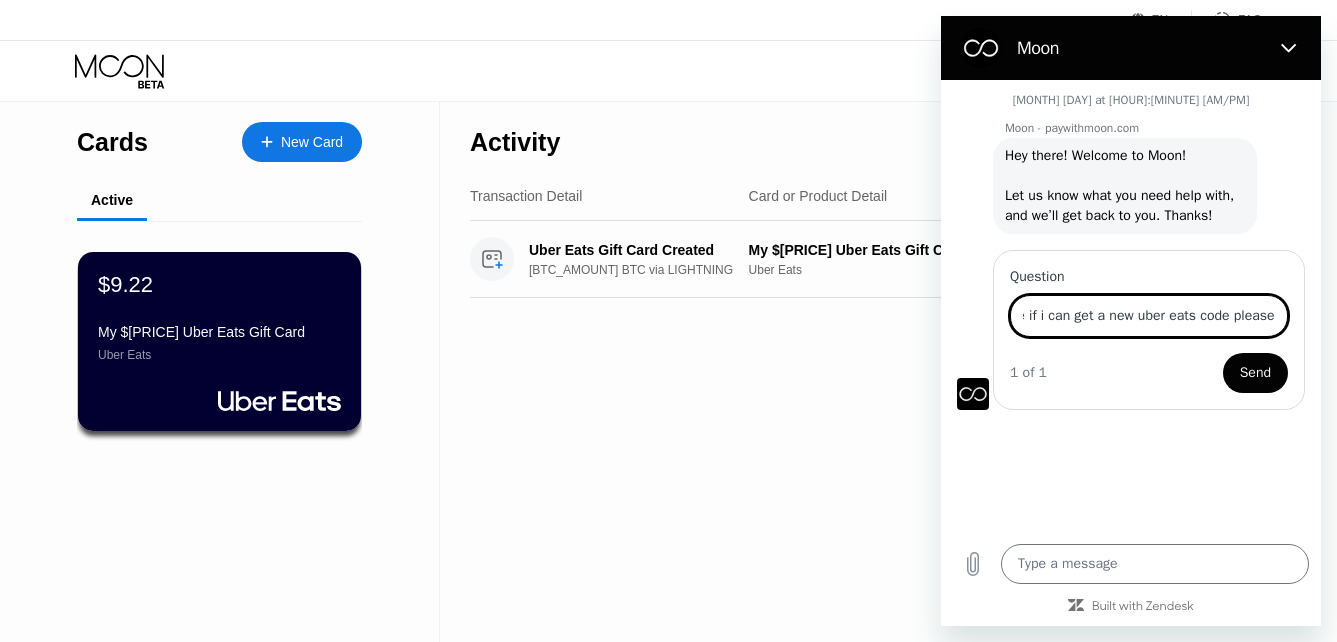 type on "hey im tryna to see if i can get a new uber eats code please" 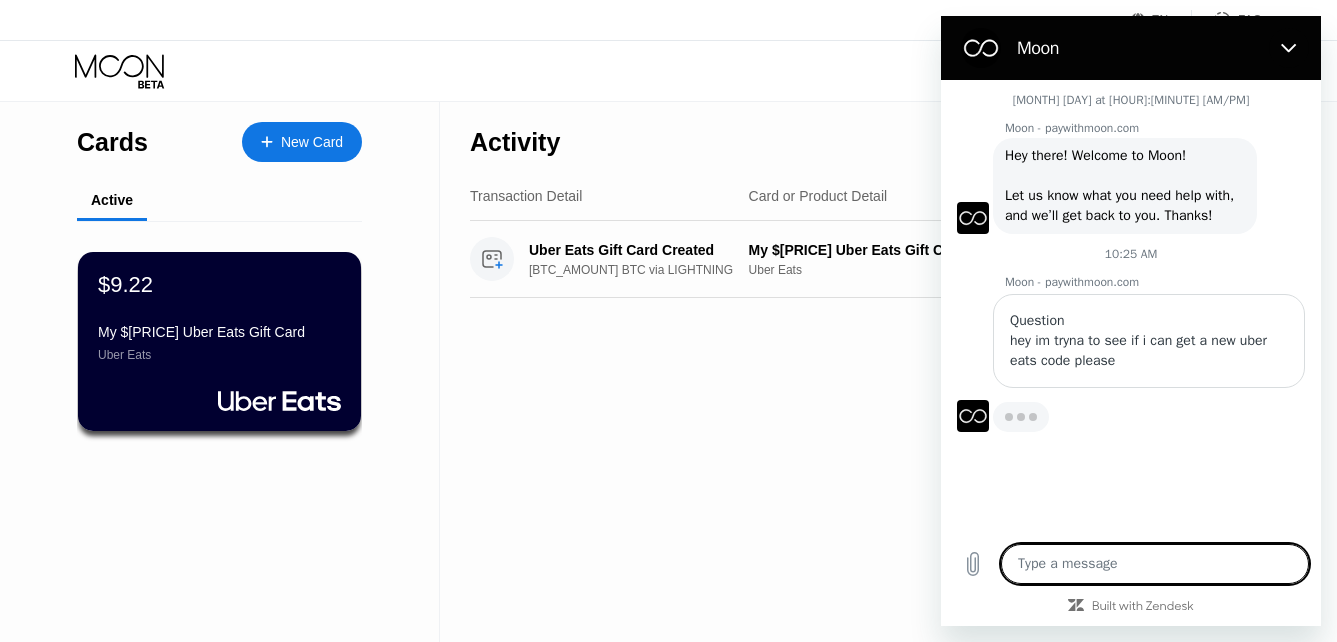 type on "x" 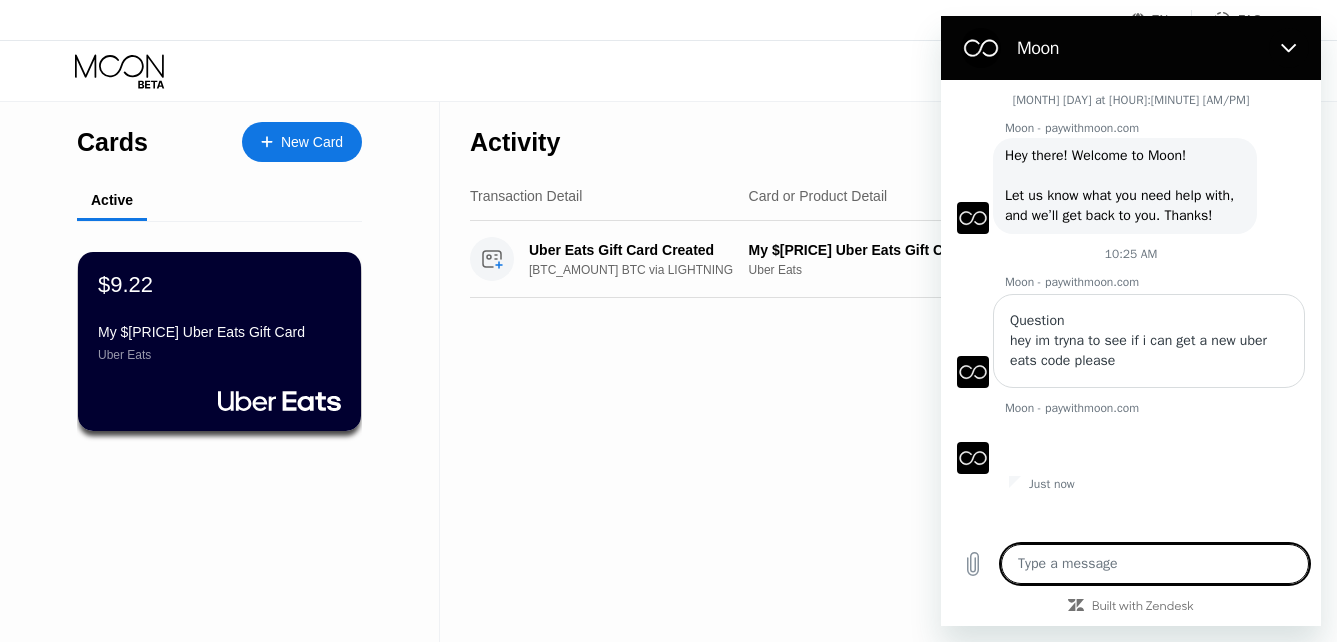 paste on "736759a044" 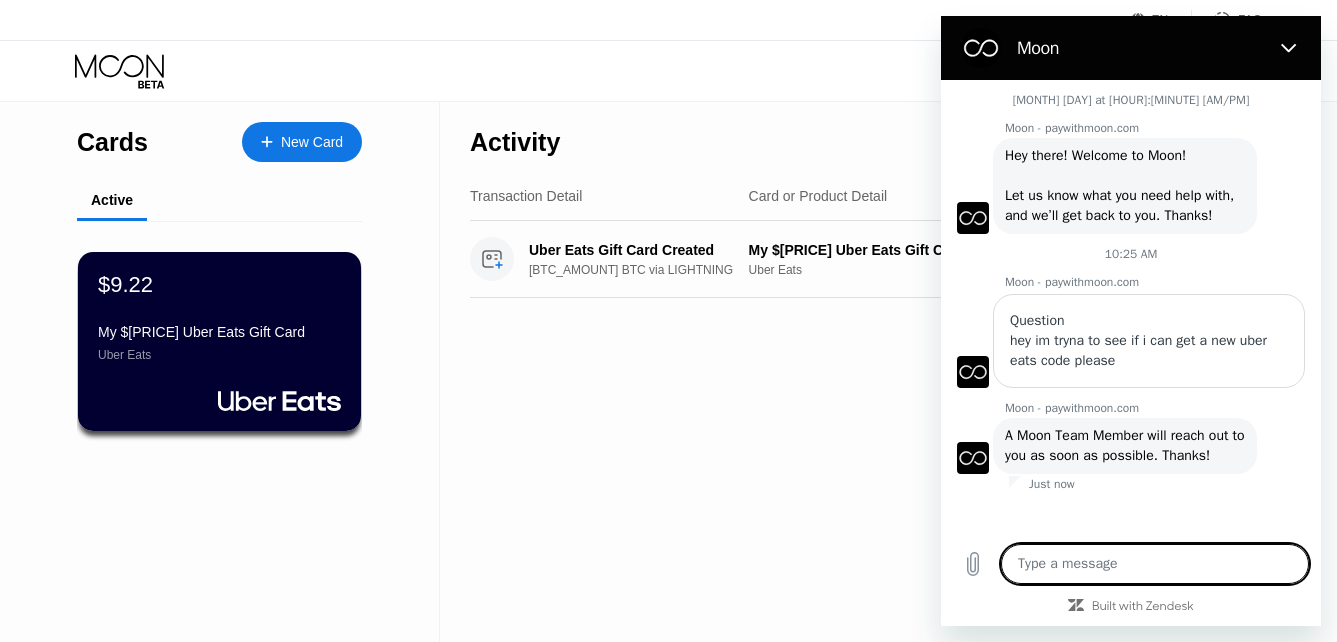 type on "736759a044" 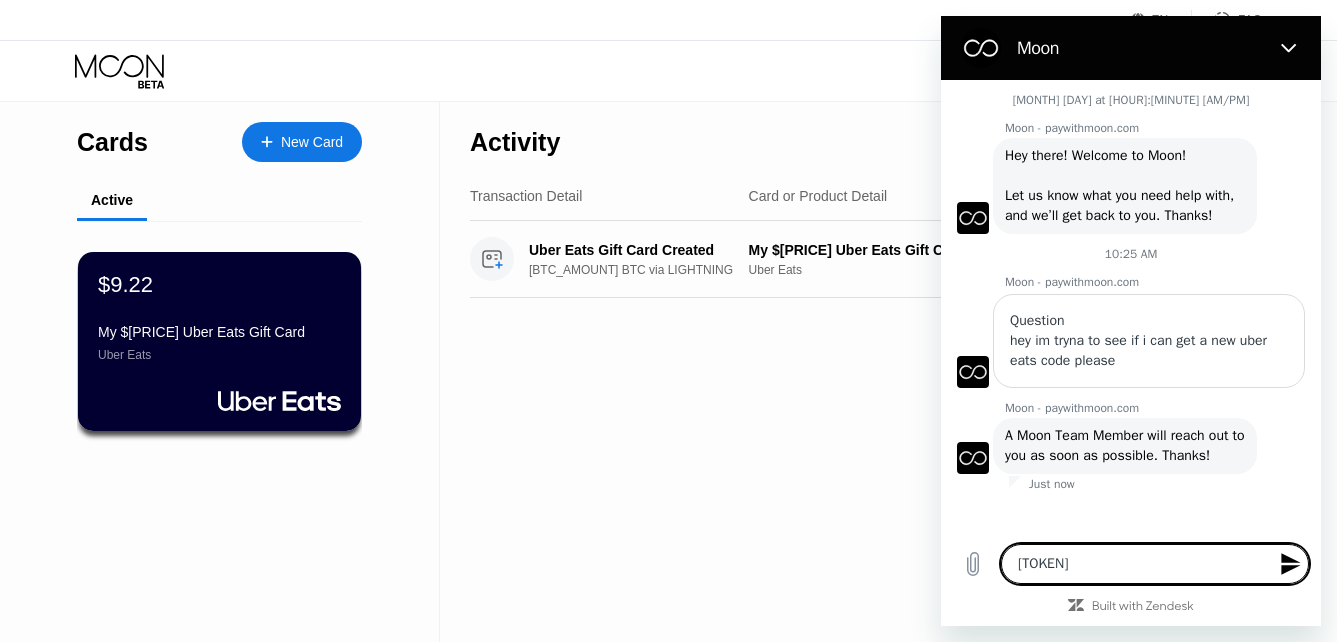 type on "736759a044" 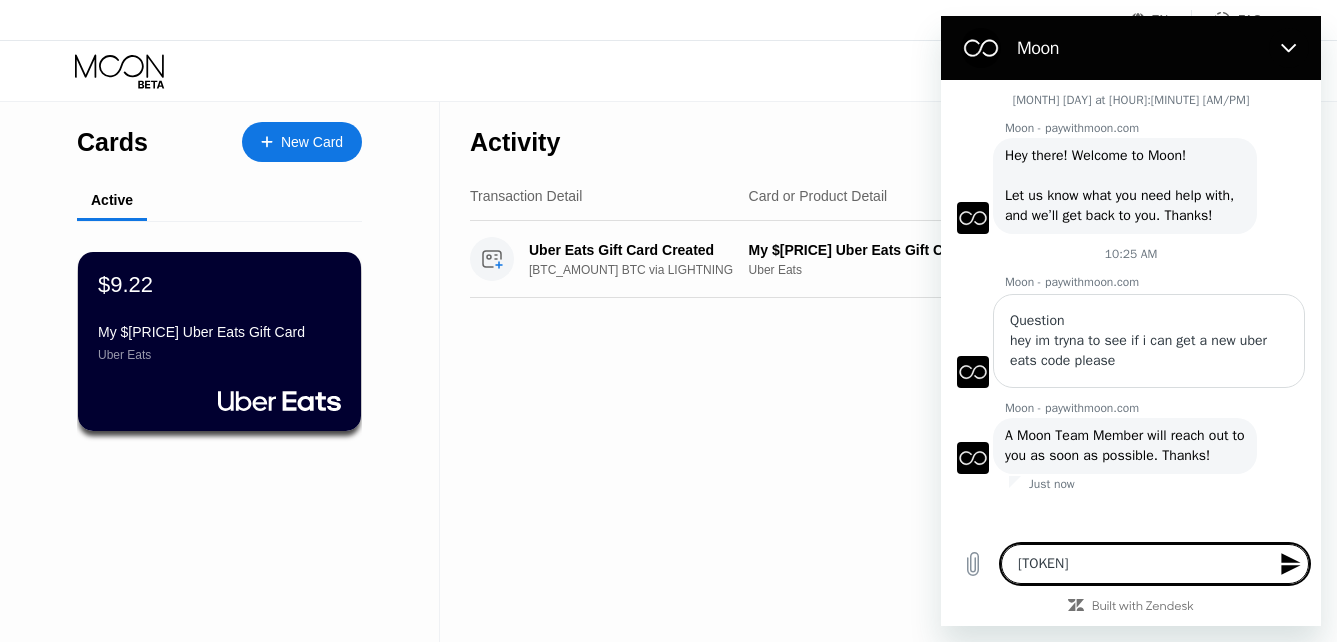 click on "Visa Monthly Spend Limit $0.00 / $4,000.00 $0.00 Moon Credit Pr0GaMing ApeZ quentinalexanderb@gmail.com  Home Settings Support Careers About Us Log out Privacy policy Terms" at bounding box center (668, 71) 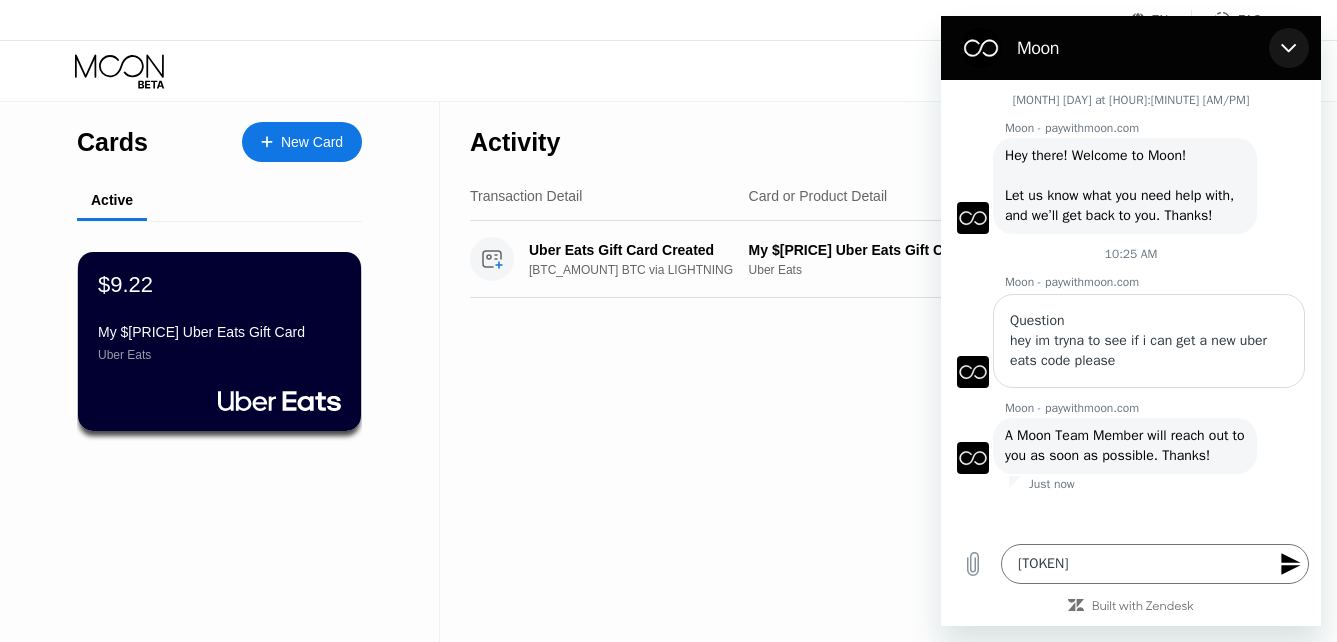 click 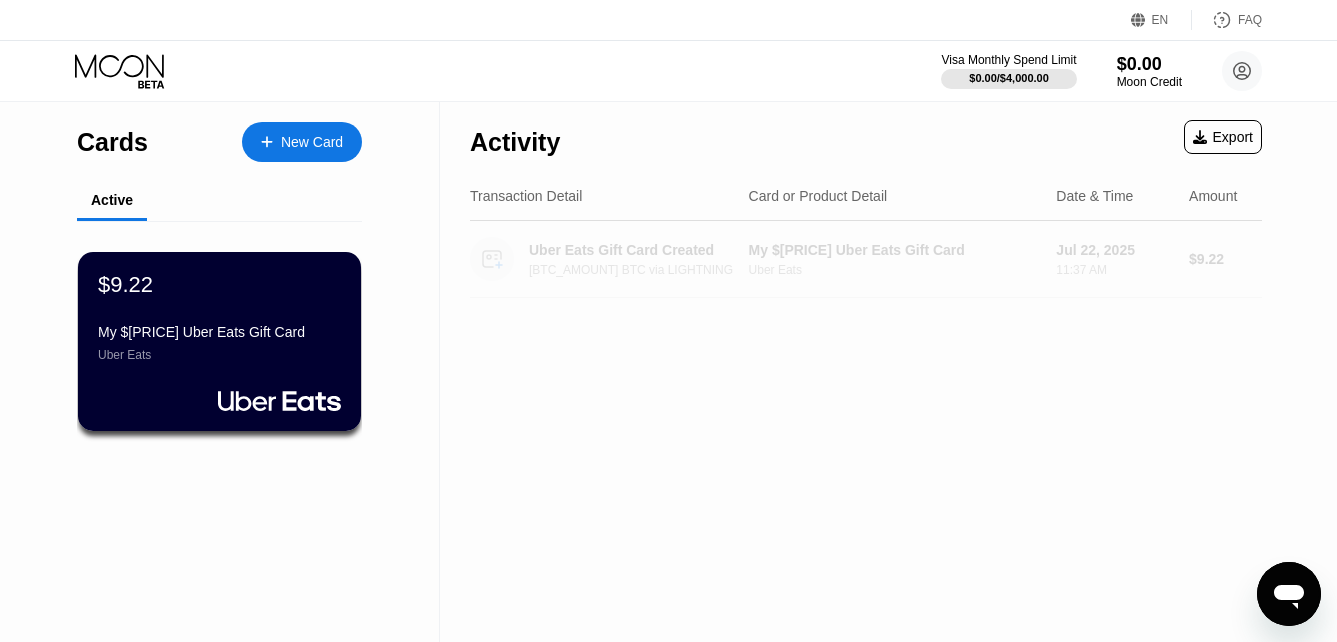 click on "Uber Eats Gift Card Created 0.00007810 BTC via LIGHTNING My $9.22 Uber Eats Gift Card Uber Eats Jul 22, 2025 11:37 AM $9.22" at bounding box center (866, 259) 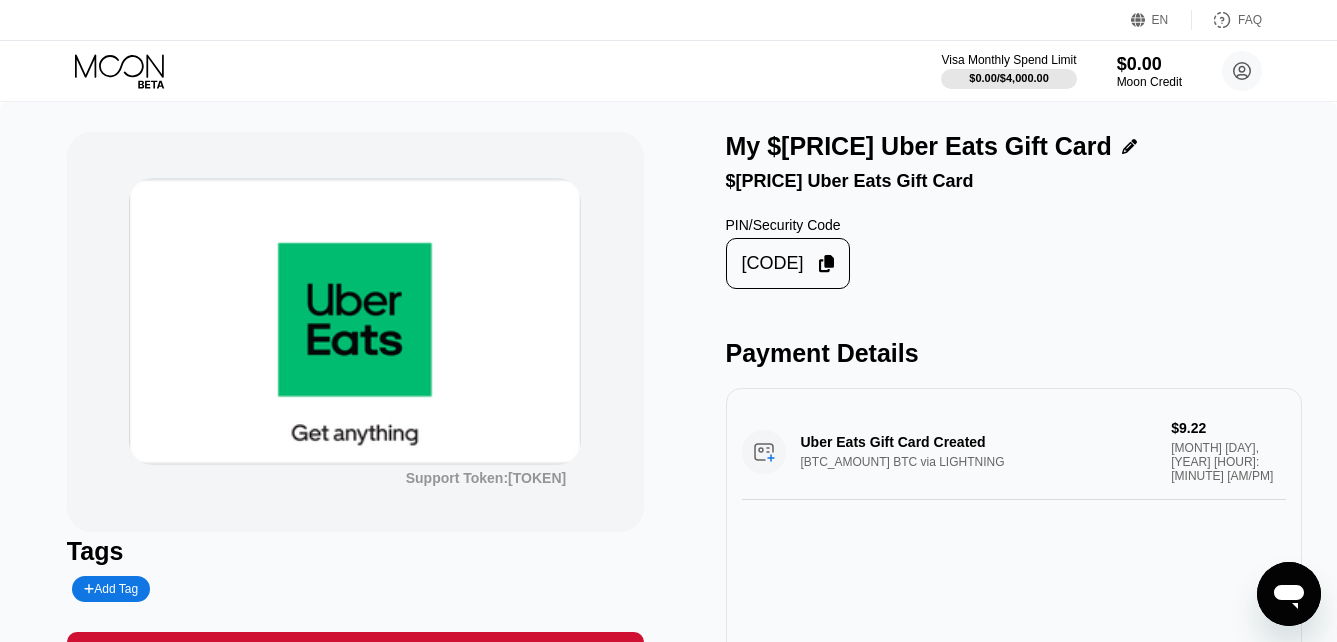 click on "$9.22 Uber Eats Gift Card" at bounding box center [1014, 181] 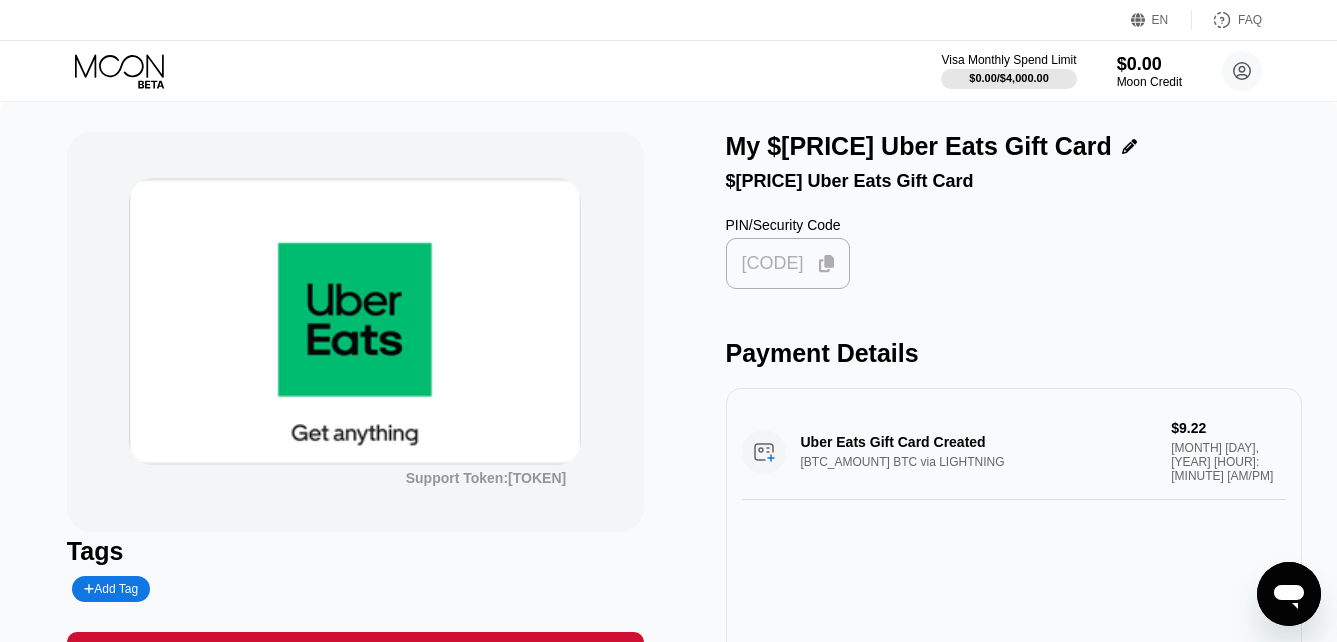 click 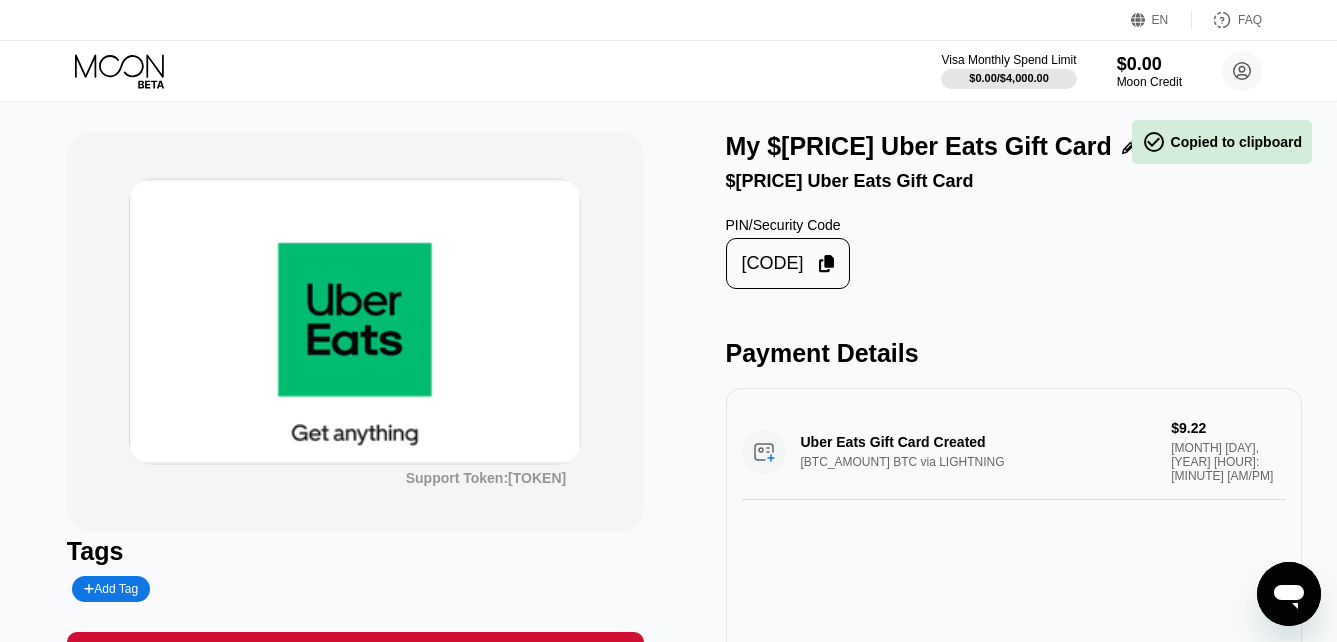 drag, startPoint x: 1078, startPoint y: 138, endPoint x: 1074, endPoint y: 150, distance: 12.649111 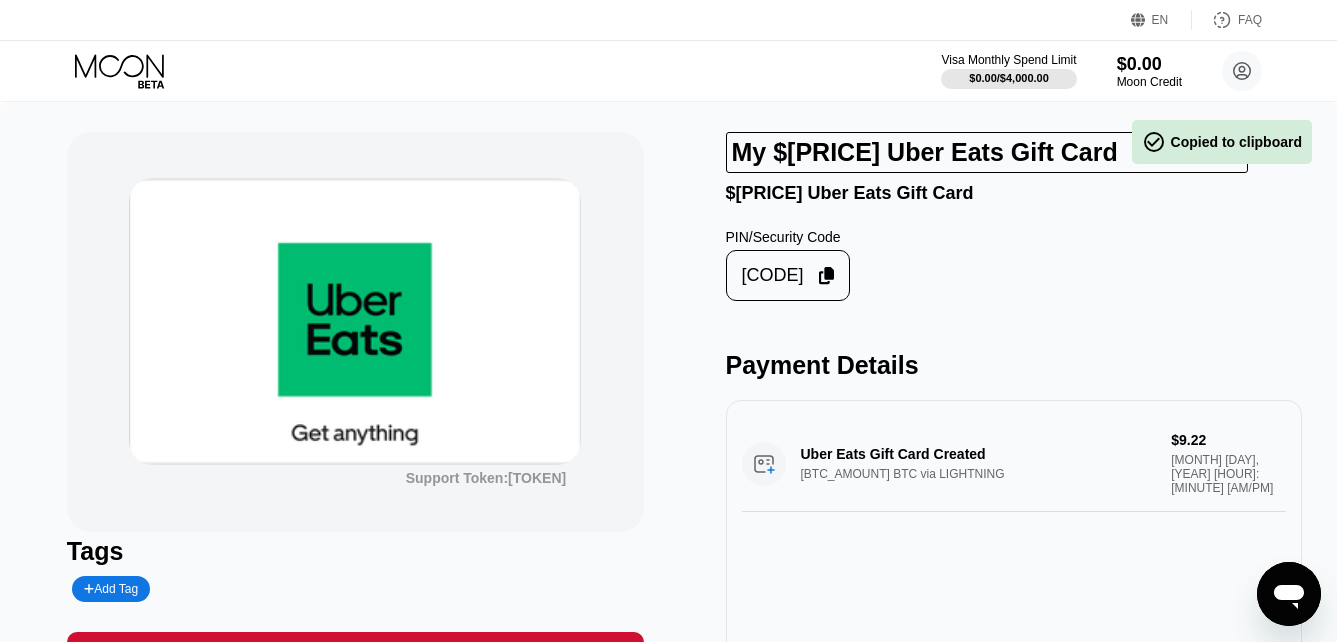 click on "PIN/Security Code NAAERAX6BK9DUDNY" at bounding box center (1014, 257) 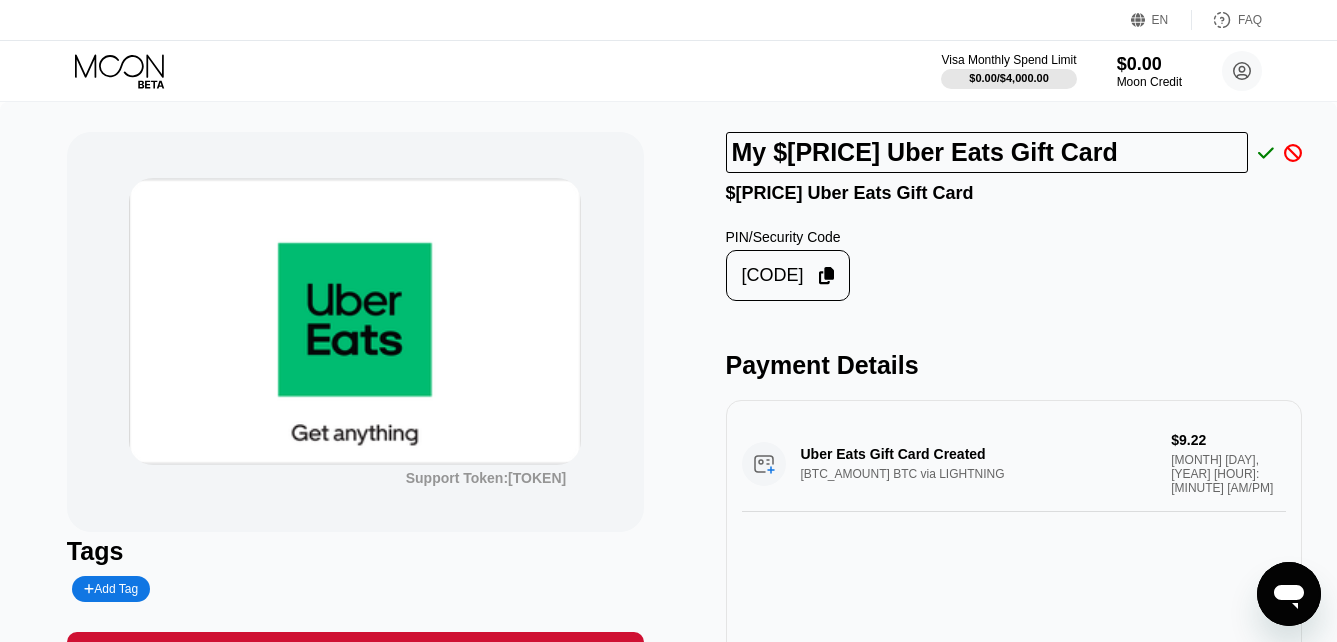 click on "Support Token:  736759a044 Tags  Add Tag Mark as used Description 󰅀 Gift Uber Eats to the people you care about, or add value to your Uber Eats account.
The Uber Eats app is the easy and reliable way to get the food you want, delivered fast and fresh. Tap the app and pick from hundreds of full menus from local restaurants and have your order delivered to you at Uber speed. Plus, payment is automatic—no cash, no card, no hassle.
How to Redeem 󰅀 Terms & Conditions 󰅀 My $9.22 Uber Eats Gift Card $9.22 Uber Eats Gift Card PIN/Security Code NAAERAX6BK9DUDNY Payment Details Uber Eats Gift Card Created 0.00007810 BTC via LIGHTNING $9.22 Jul 22, 2025 11:37 AM" at bounding box center [668, 596] 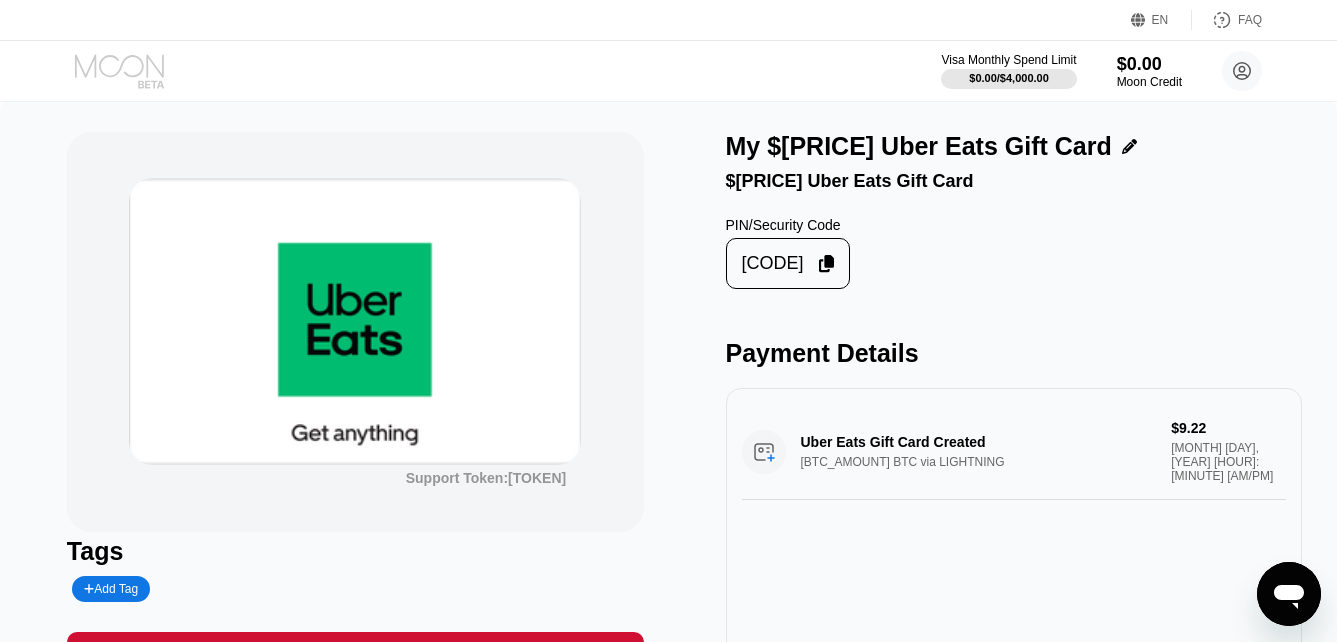 click 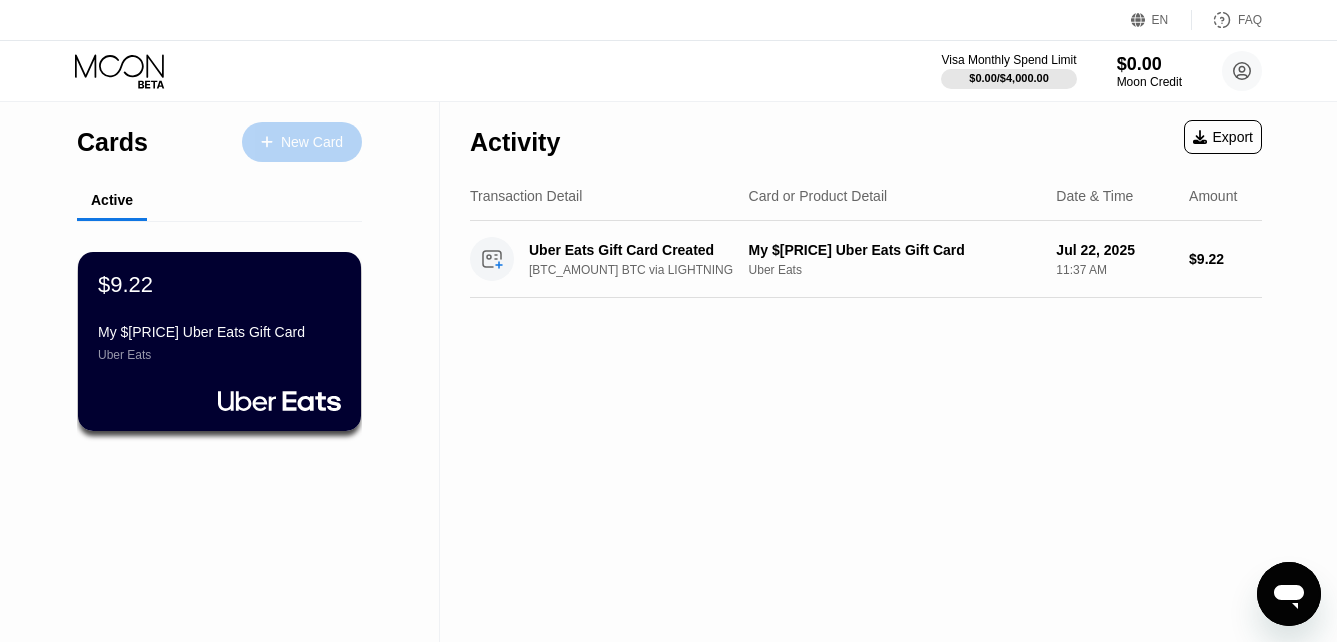 click on "New Card" at bounding box center [312, 142] 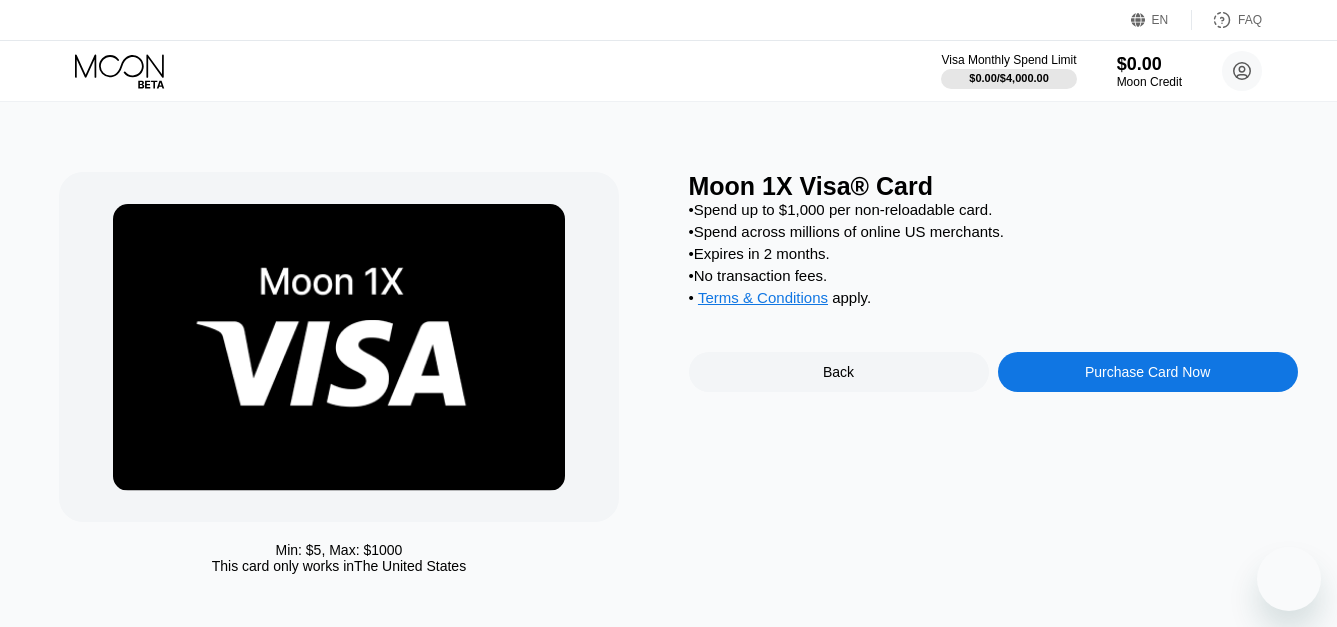 scroll, scrollTop: 0, scrollLeft: 0, axis: both 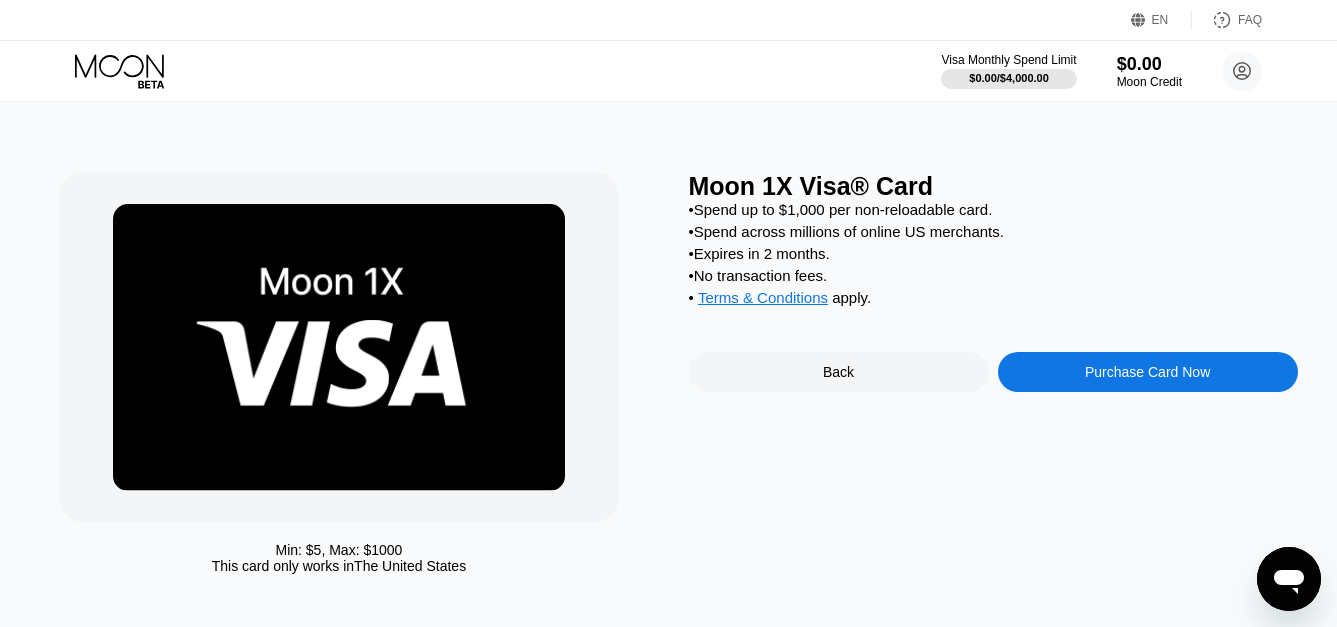 click on "Purchase Card Now" at bounding box center [1148, 372] 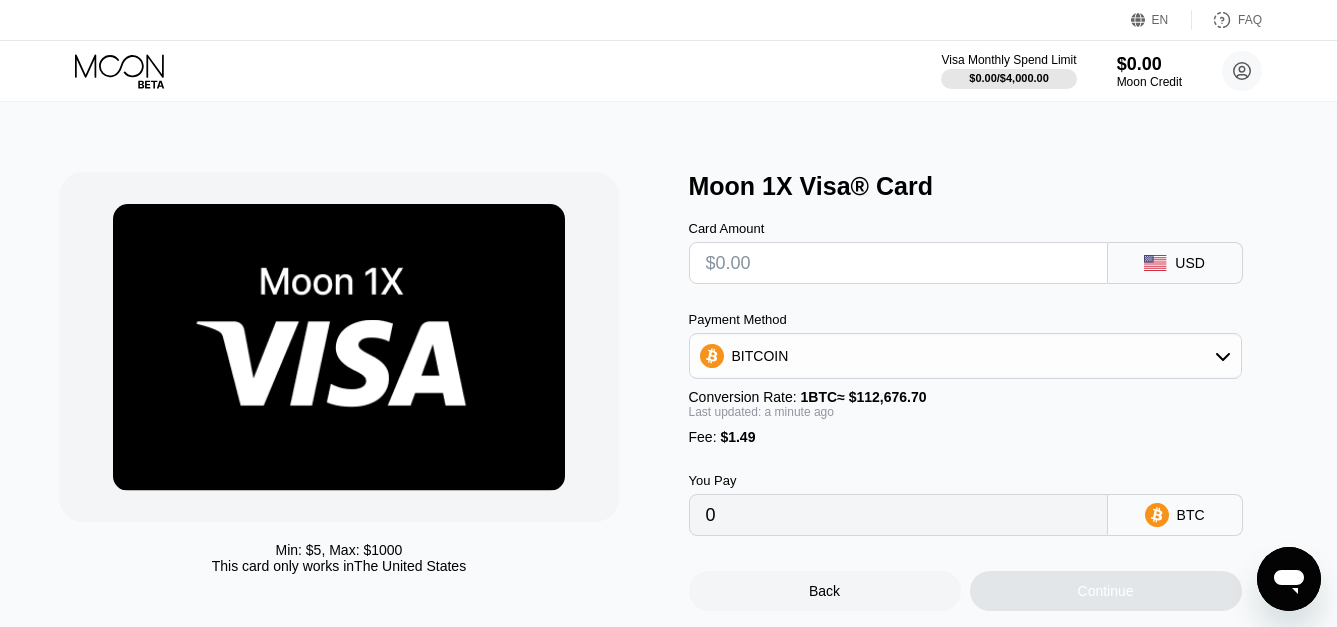 click at bounding box center [898, 263] 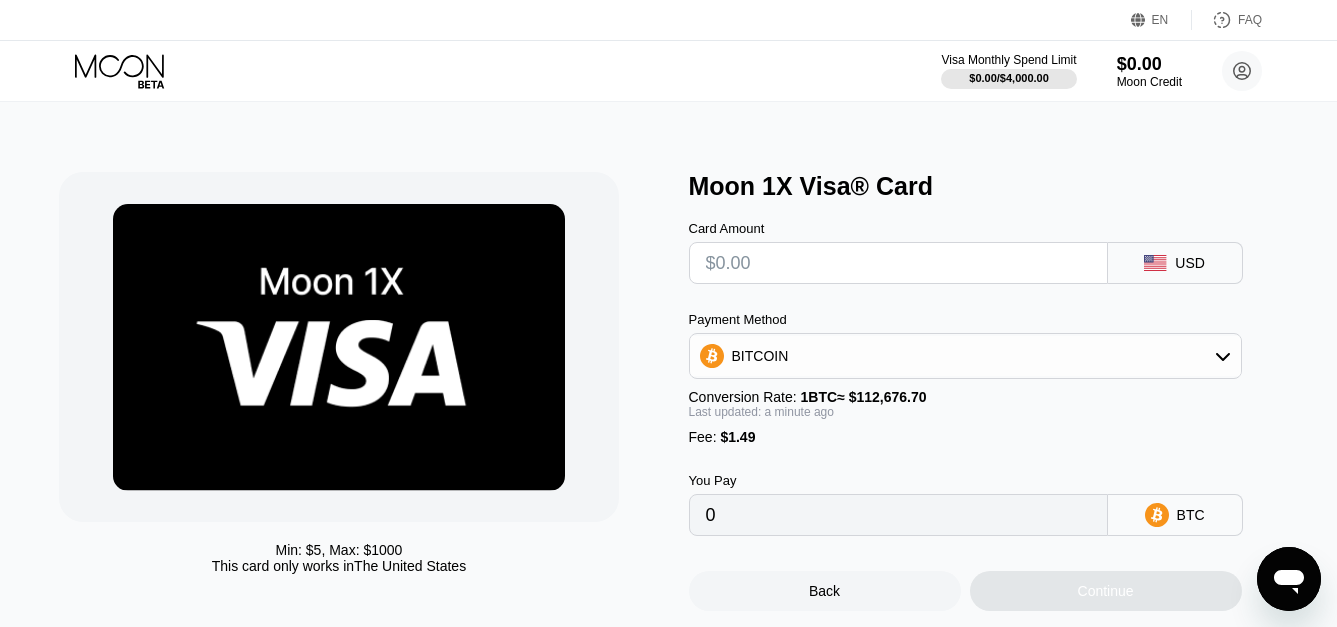 type on "$1" 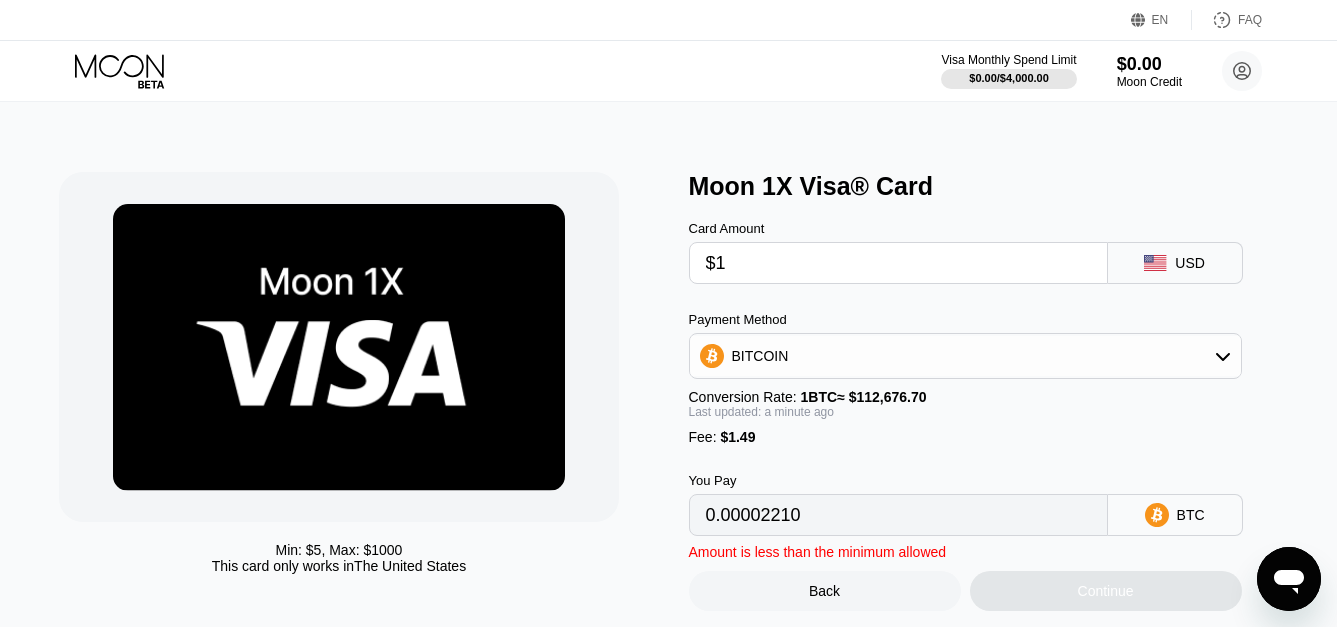 type on "0.00002210" 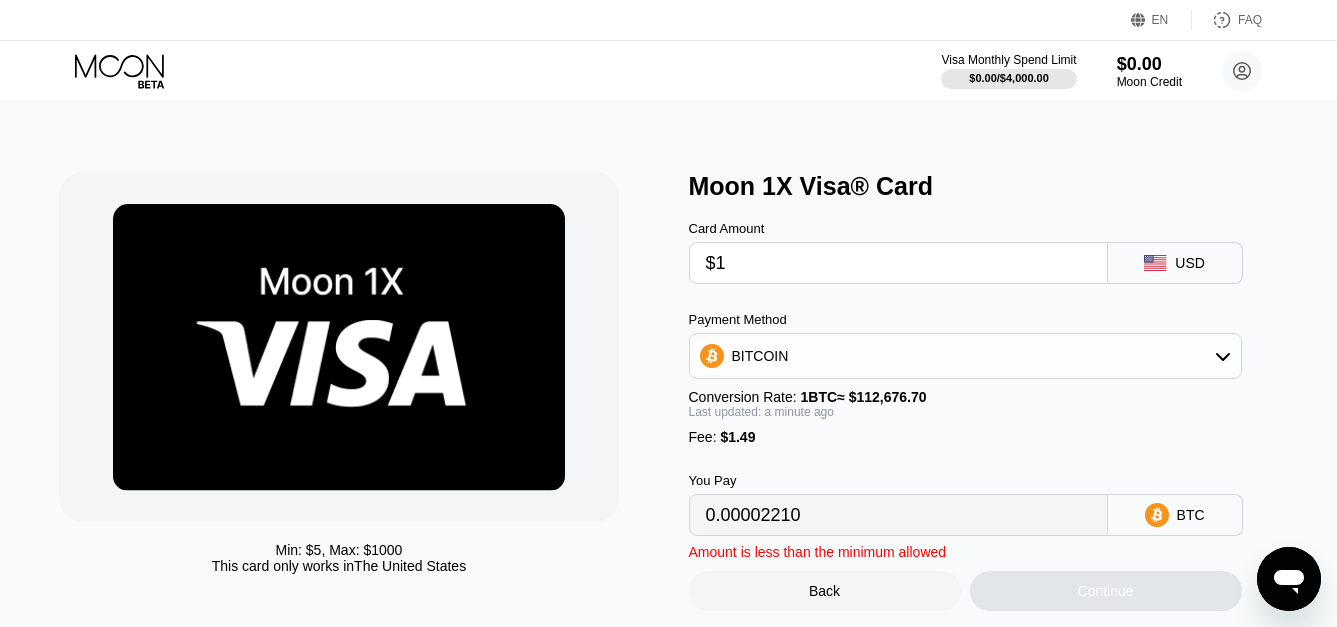 type on "$10" 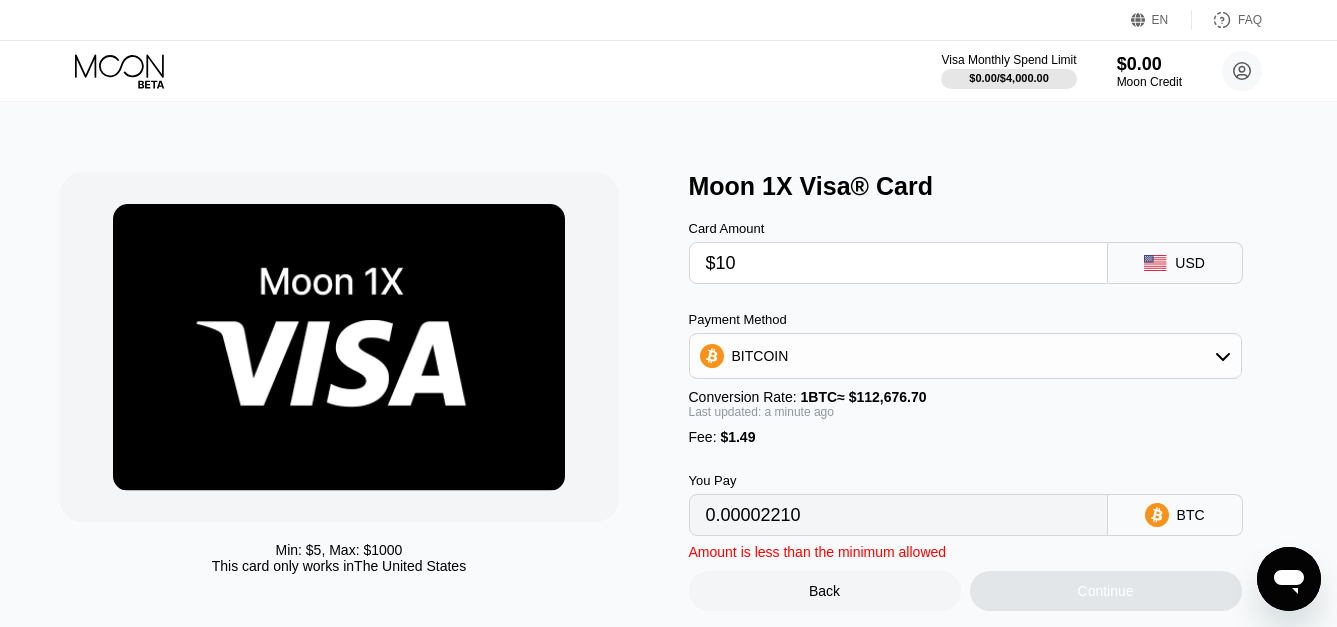 type on "0.00010198" 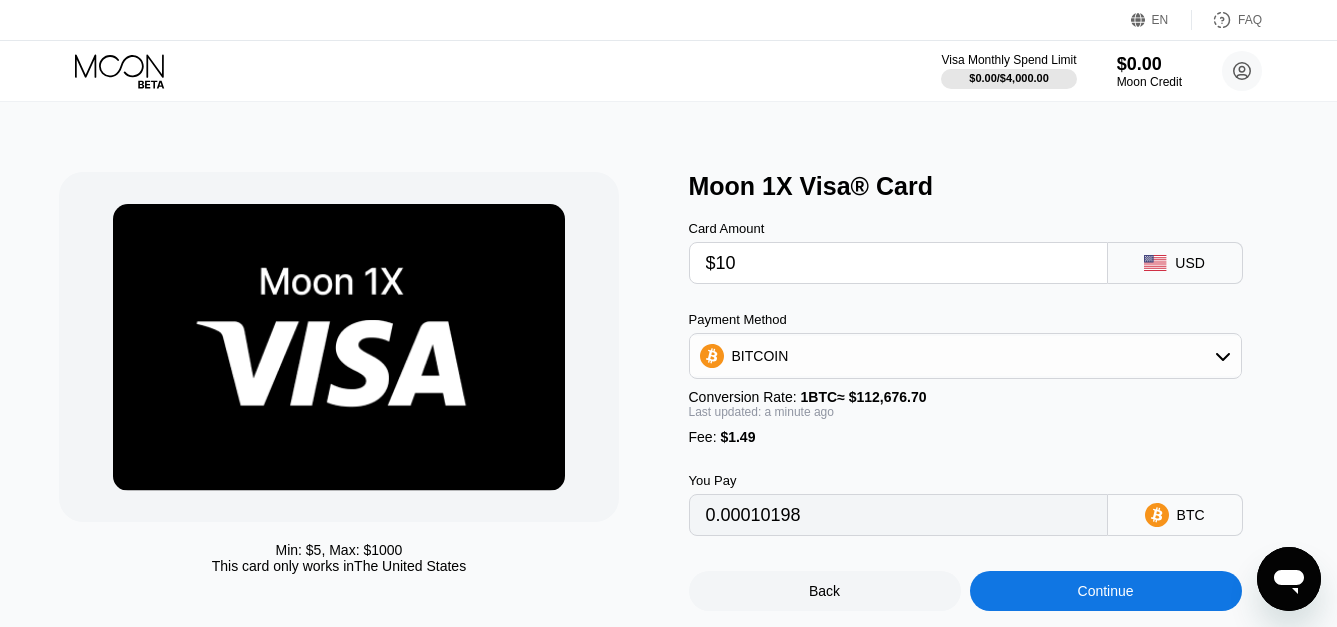 type on "$1" 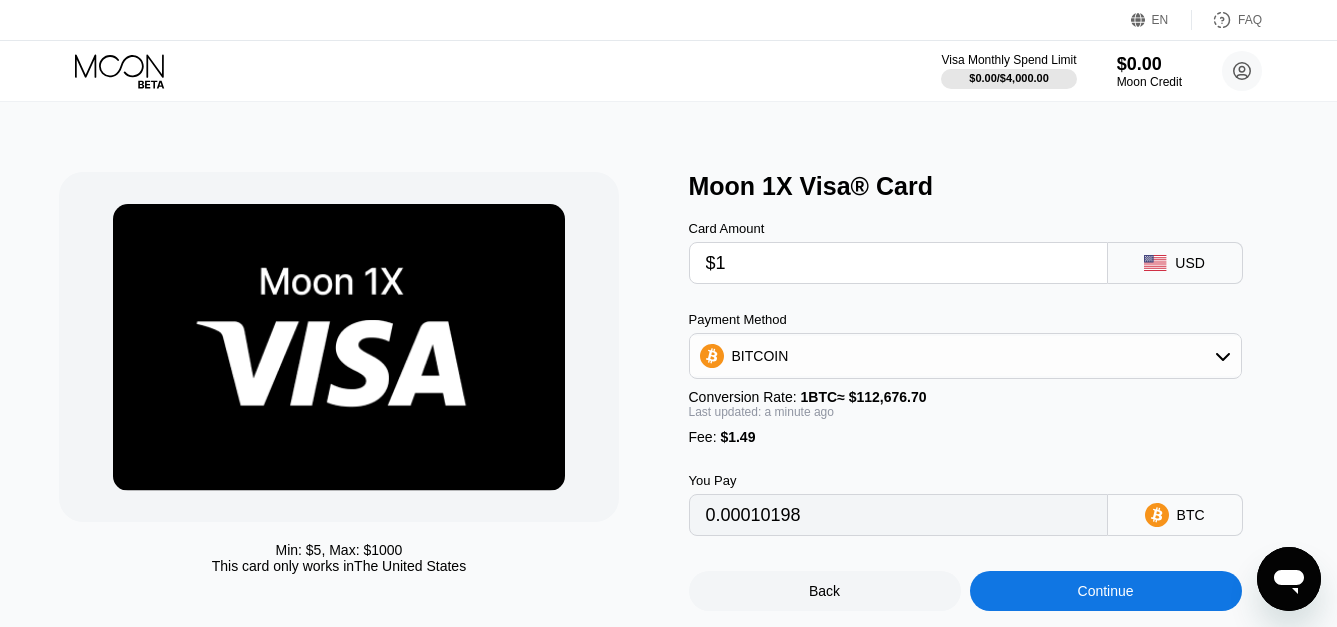 type on "0.00002210" 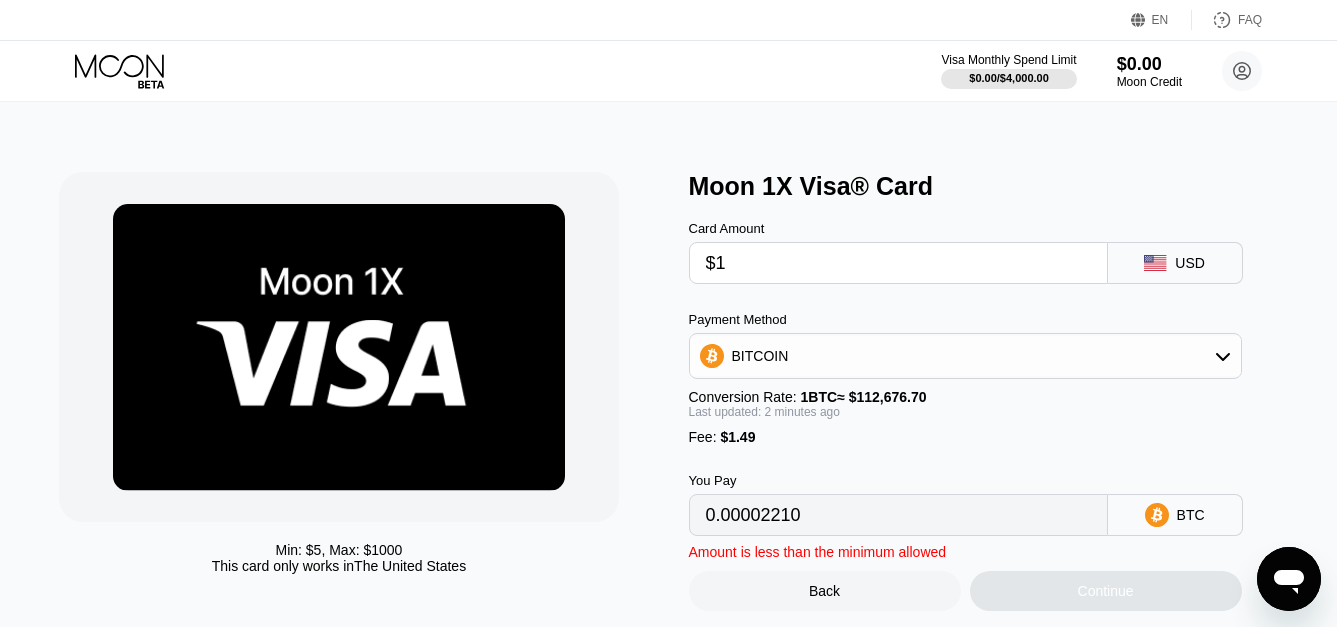 type 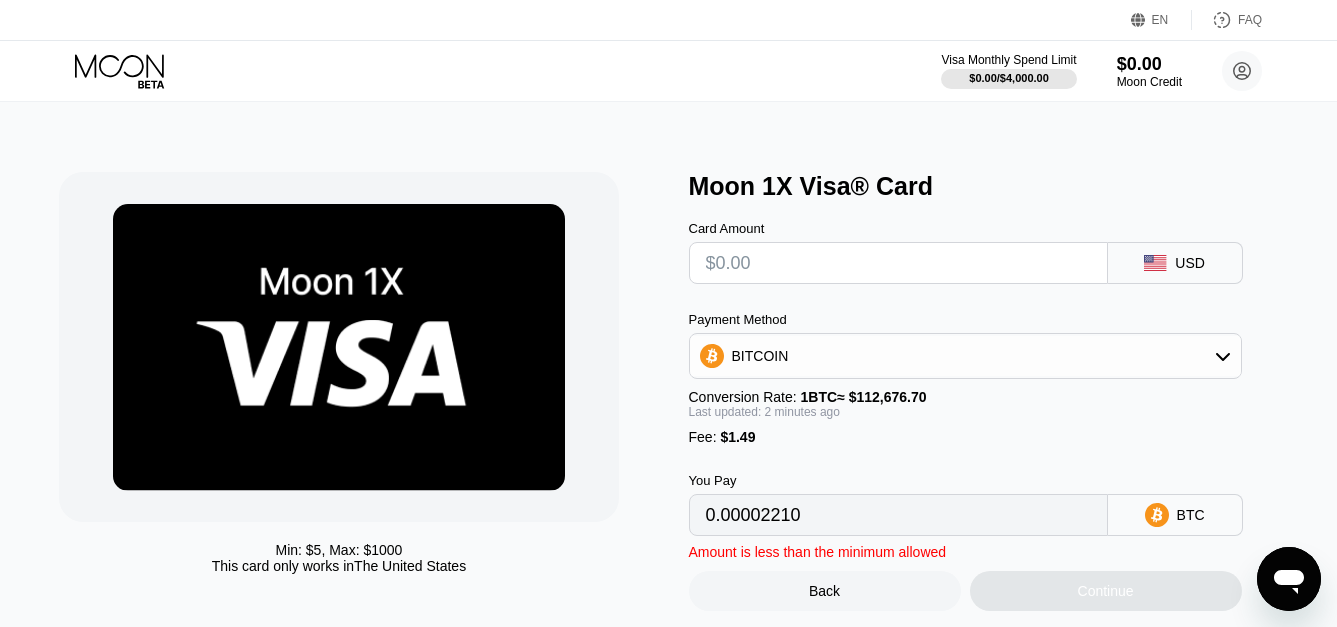 type on "0" 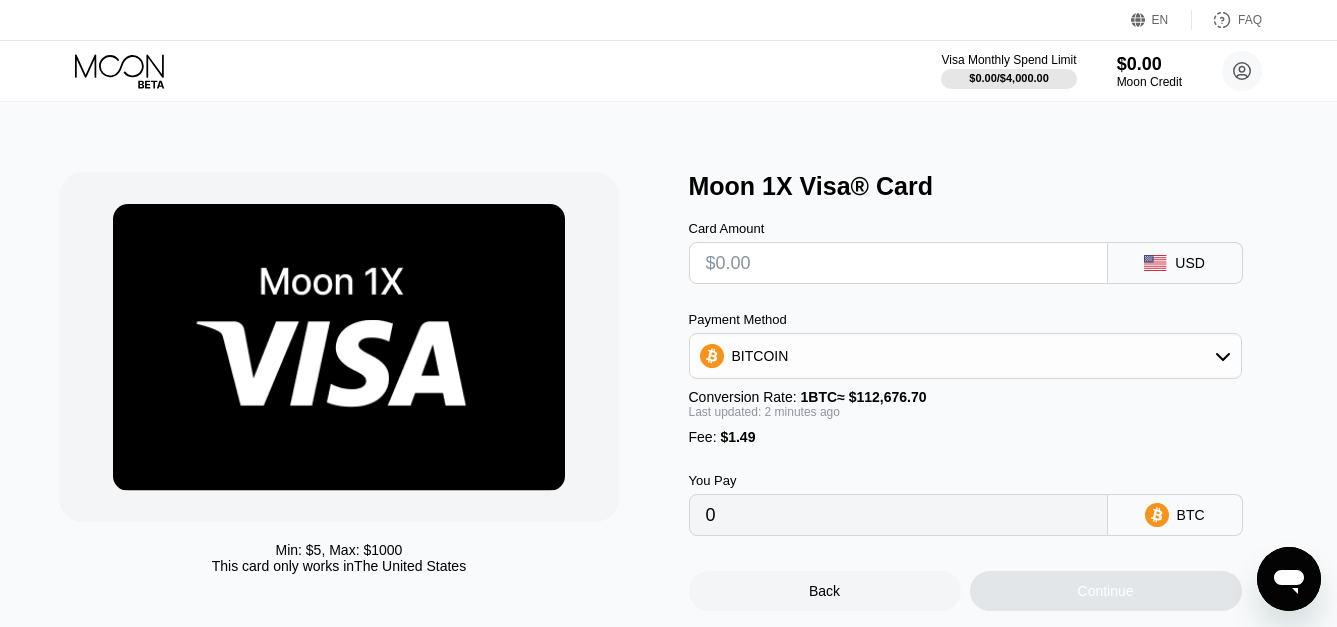 type on "$9" 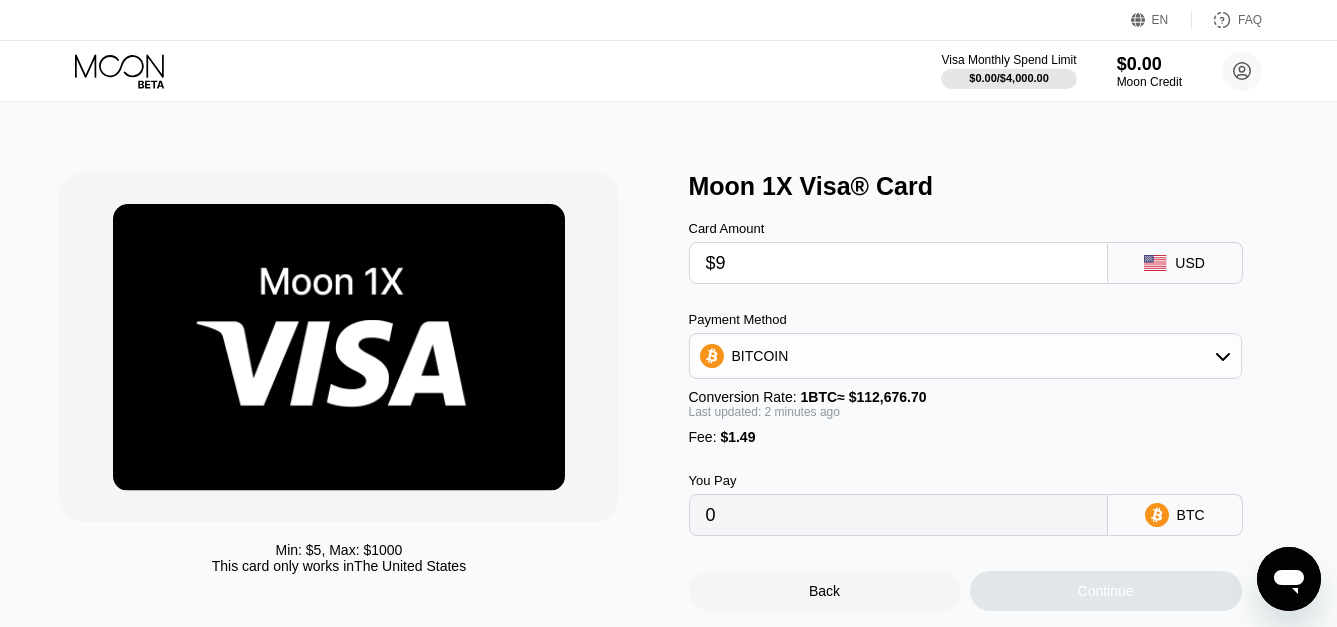type on "0.00009310" 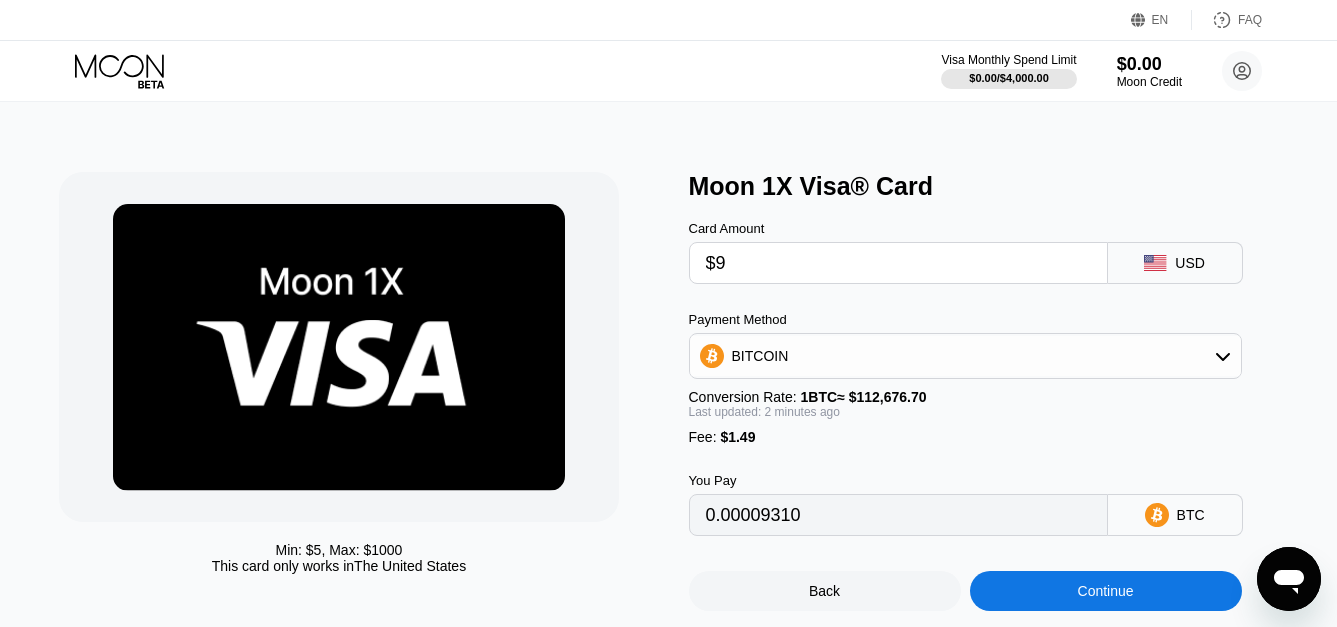 type on "$9" 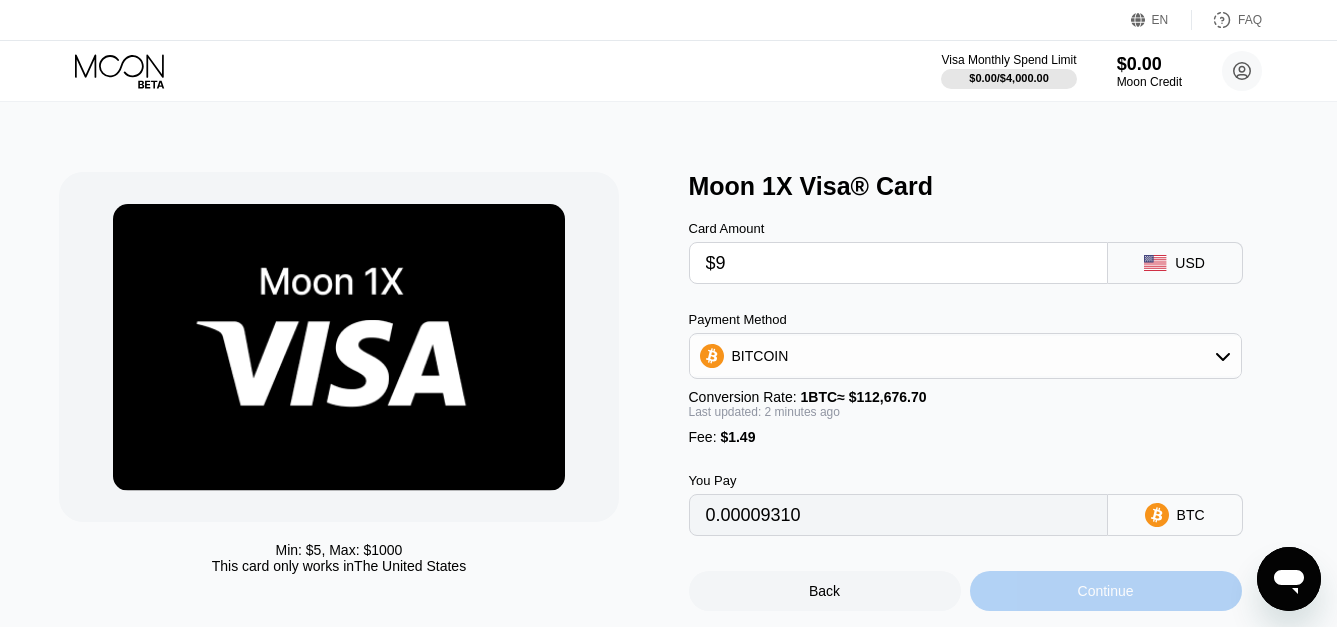click on "Continue" at bounding box center (1106, 591) 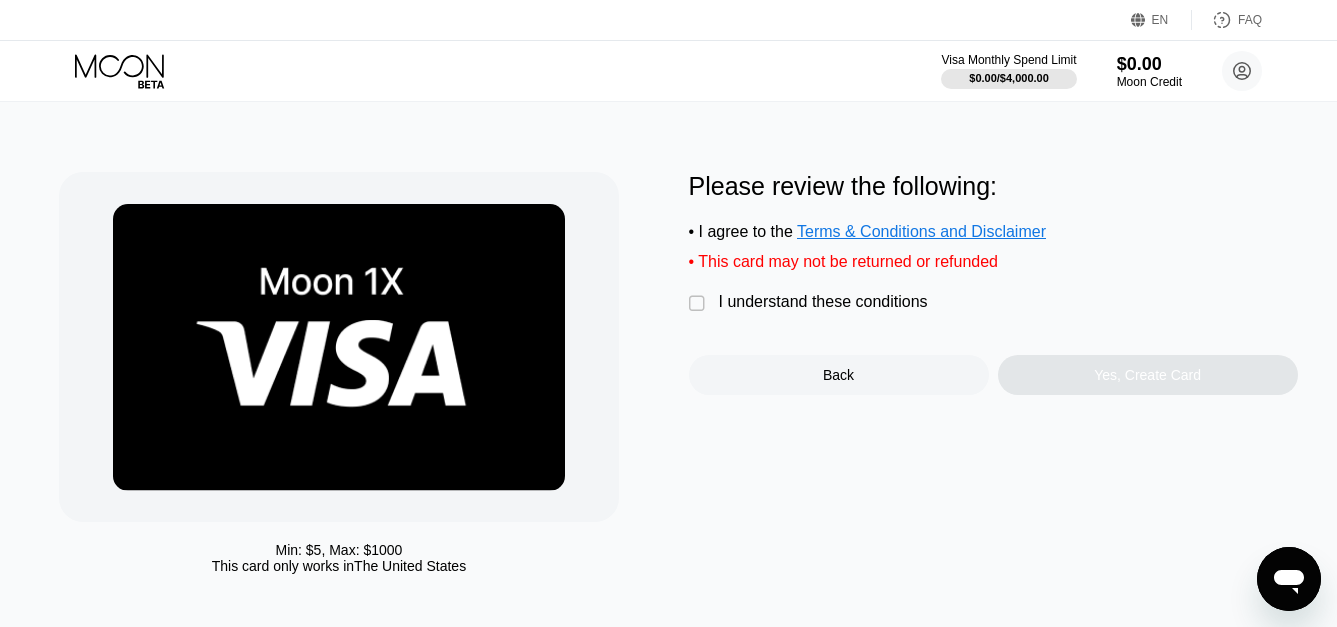 click on "" at bounding box center (699, 304) 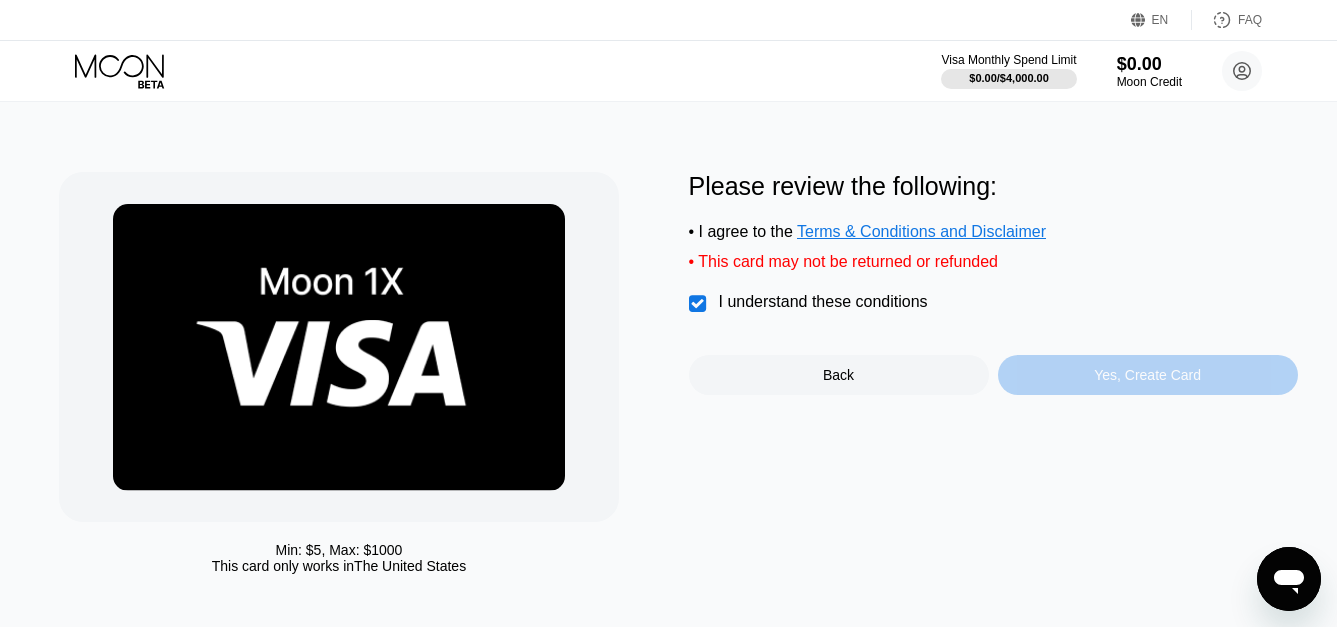 click on "Yes, Create Card" at bounding box center [1147, 375] 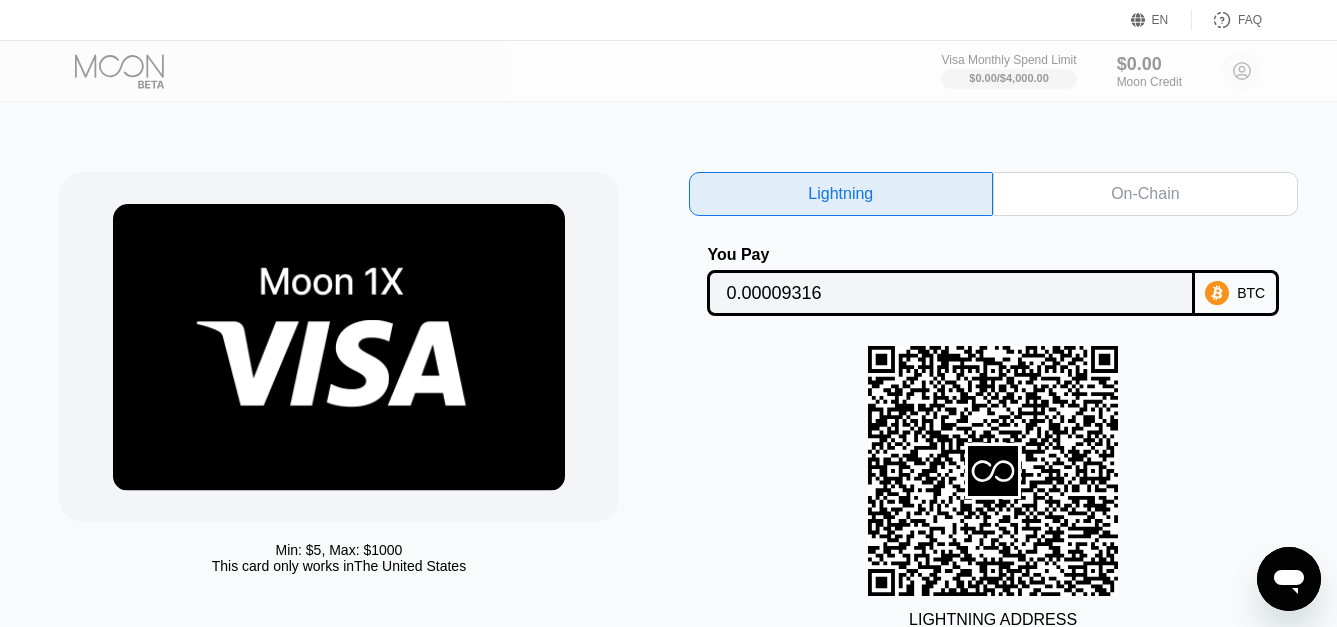 scroll, scrollTop: 0, scrollLeft: 0, axis: both 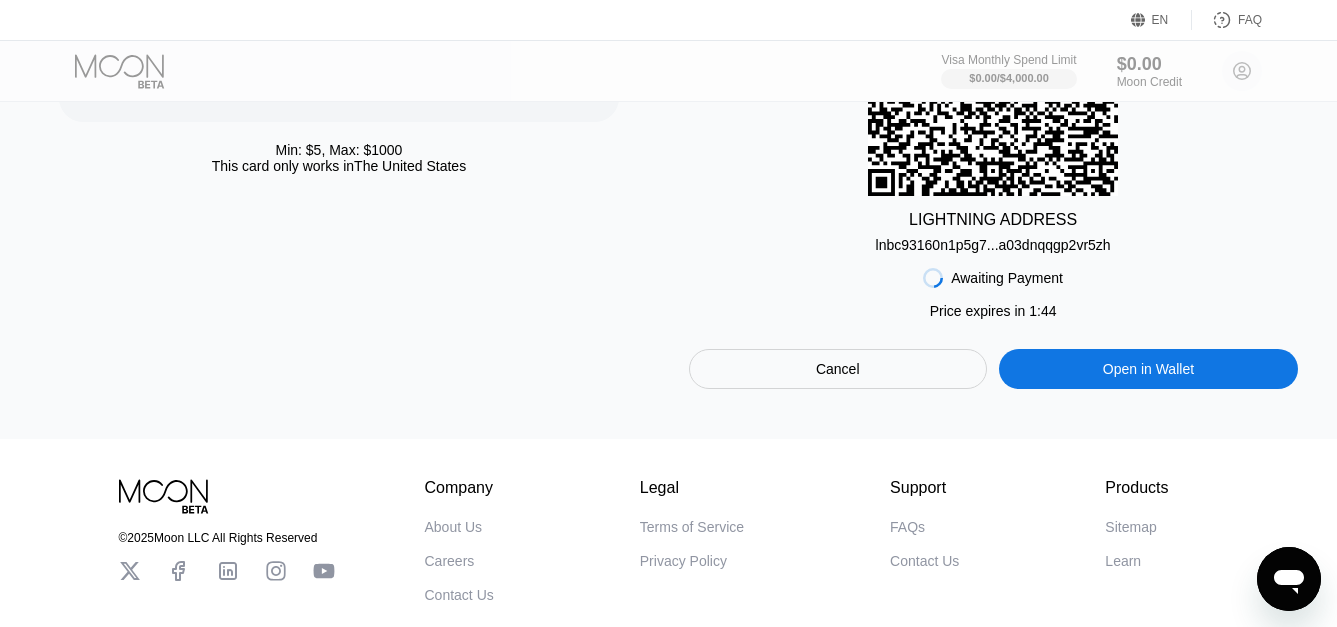 drag, startPoint x: 1290, startPoint y: 579, endPoint x: 1304, endPoint y: 553, distance: 29.529646 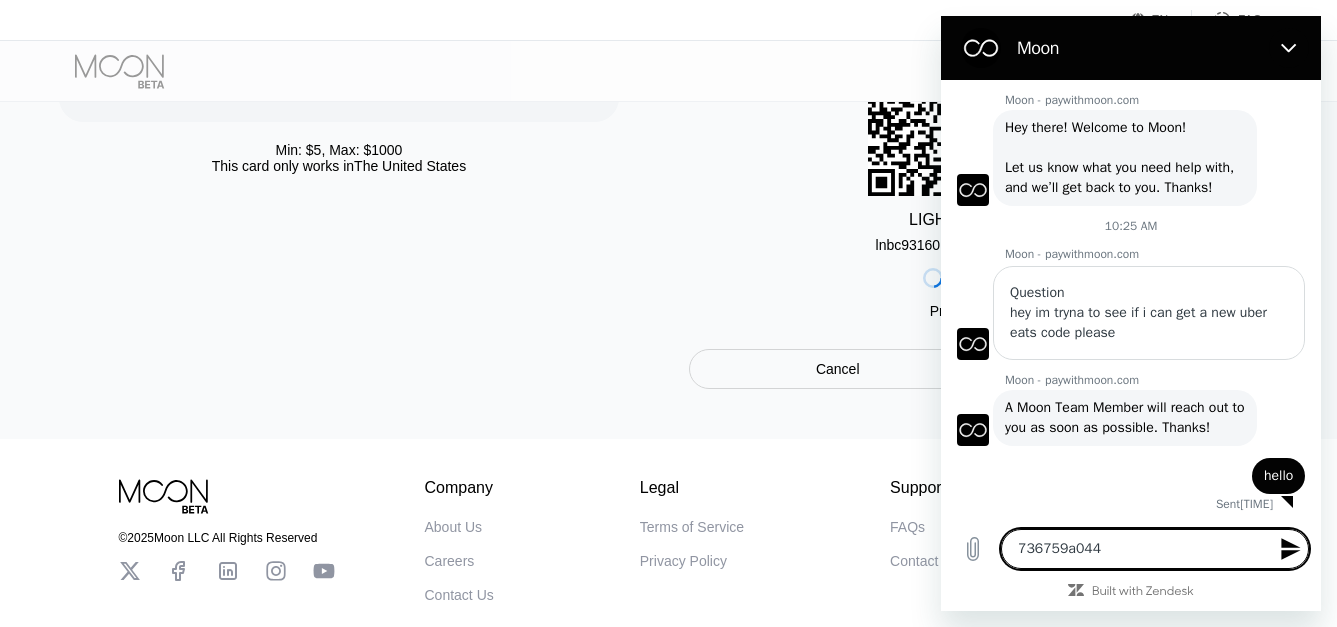 scroll, scrollTop: 0, scrollLeft: 0, axis: both 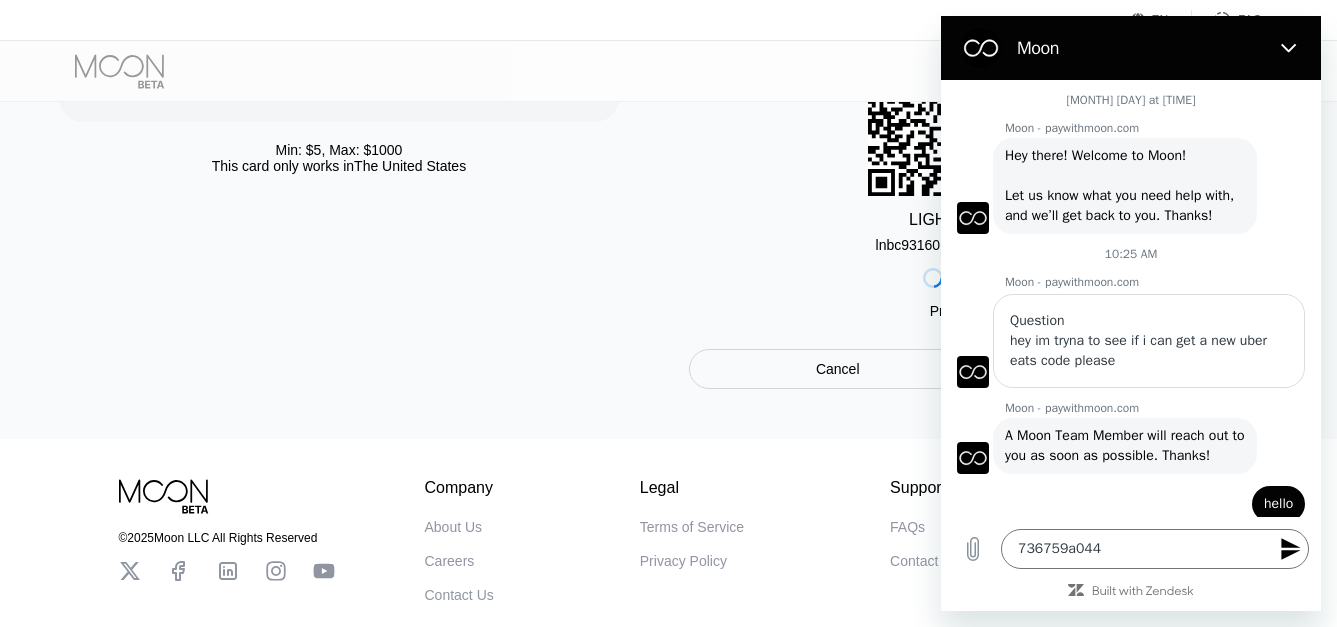 click on "LIGHTNING   ADDRESS lnbc93160n1p5g7...a03dnqqgp2vr5zh" at bounding box center [993, 99] 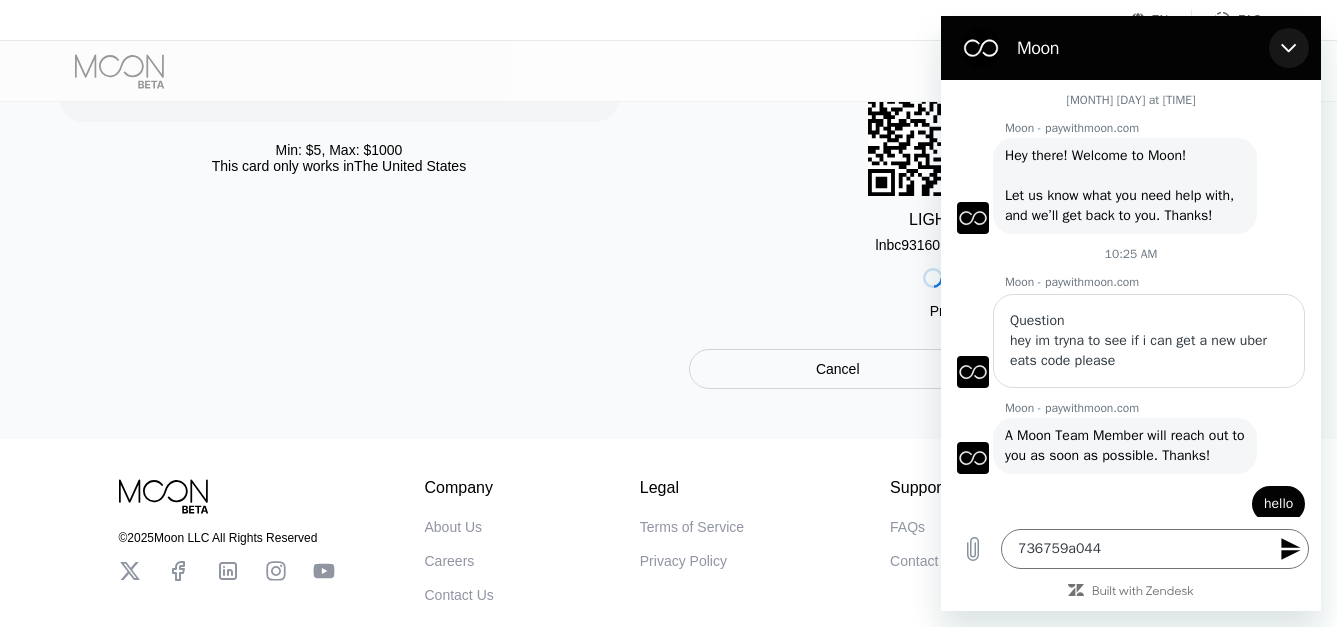 click at bounding box center (1289, 48) 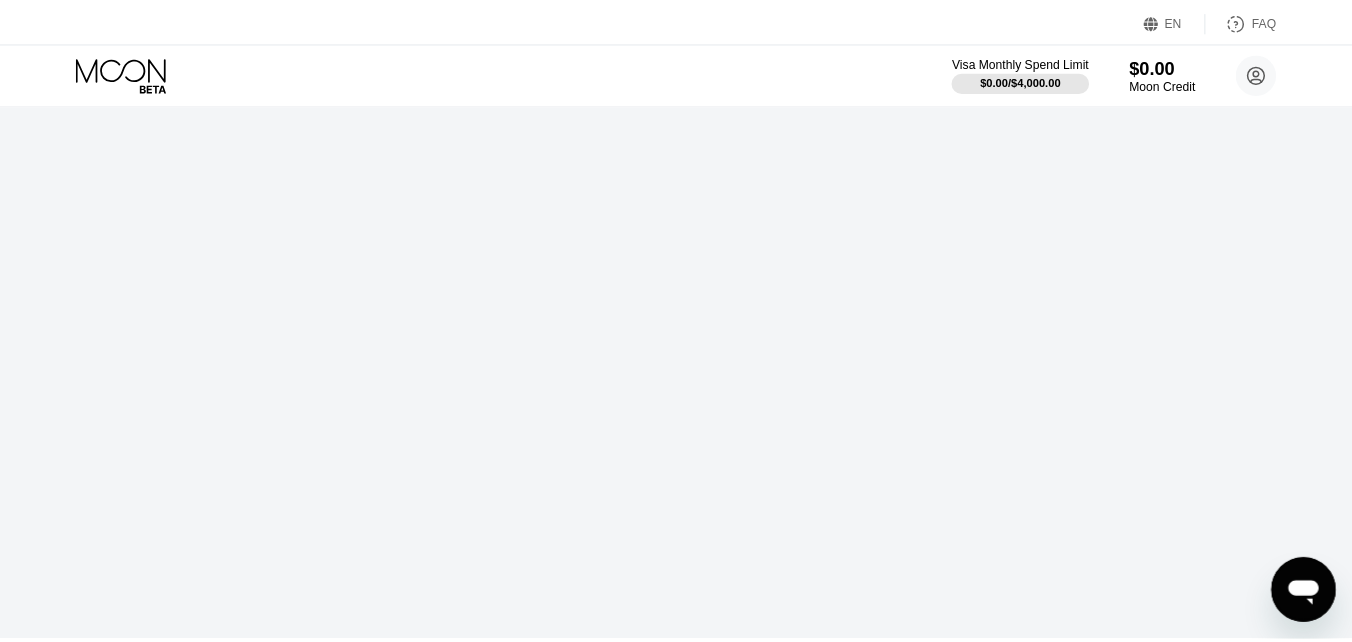 scroll, scrollTop: 0, scrollLeft: 0, axis: both 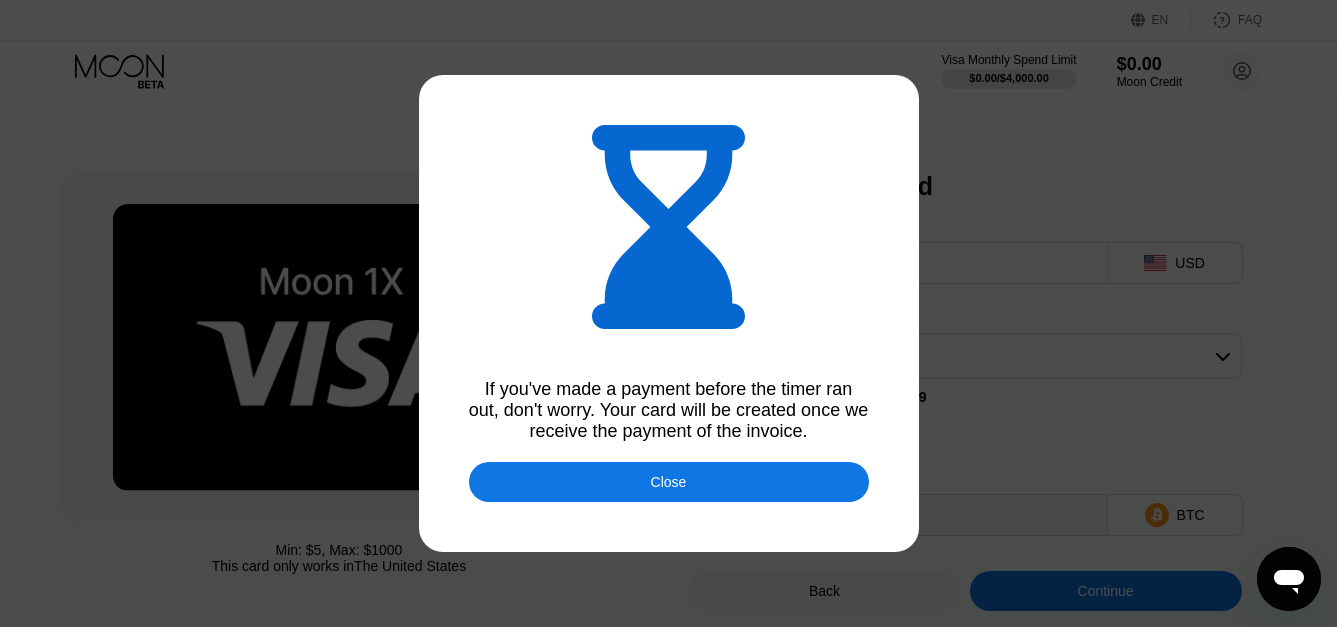 type on "0.00009307" 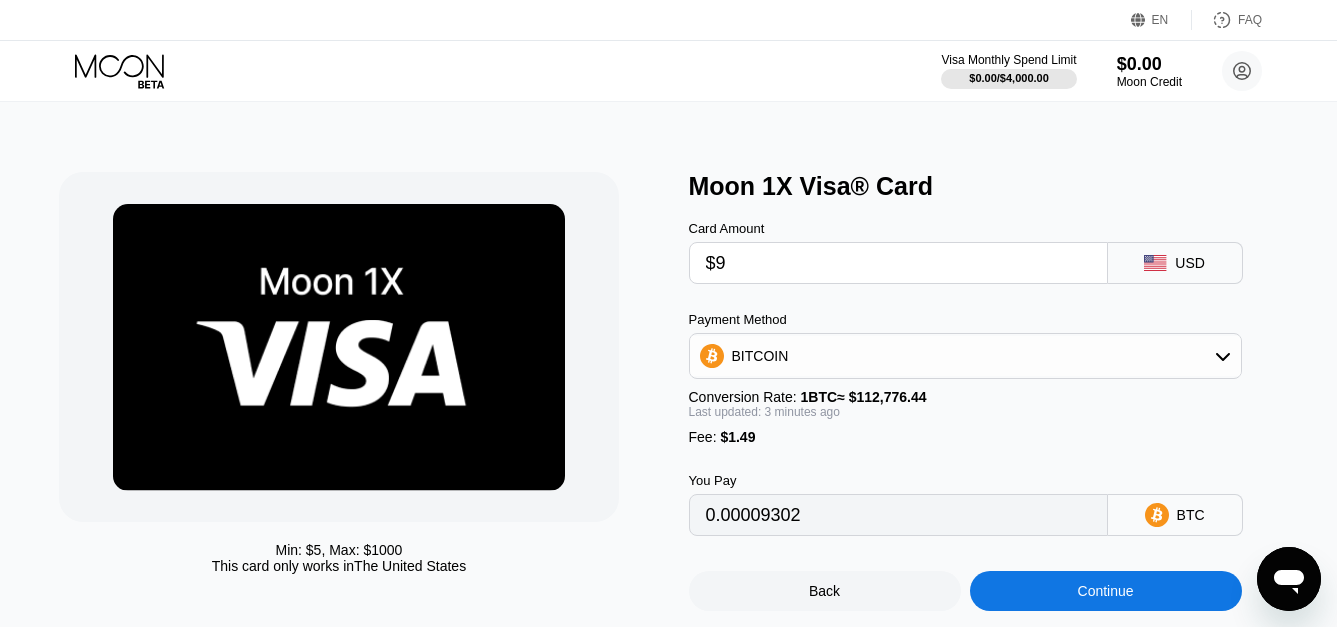 type on "0.00009309" 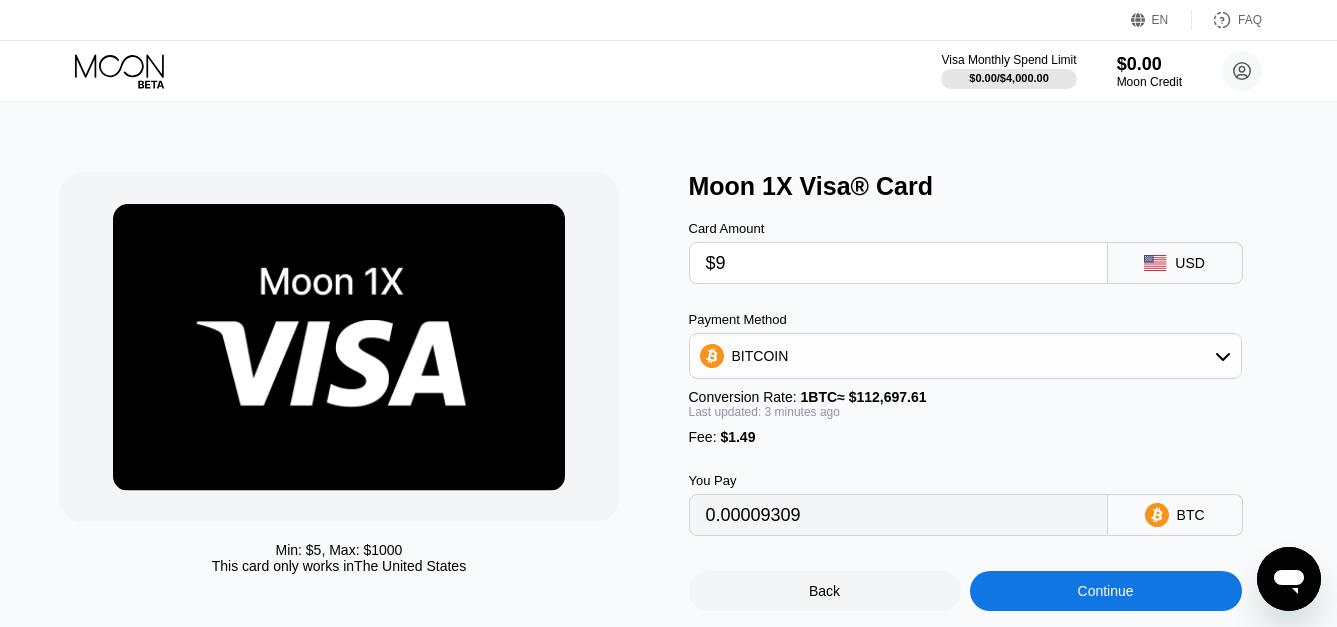 scroll, scrollTop: 0, scrollLeft: 0, axis: both 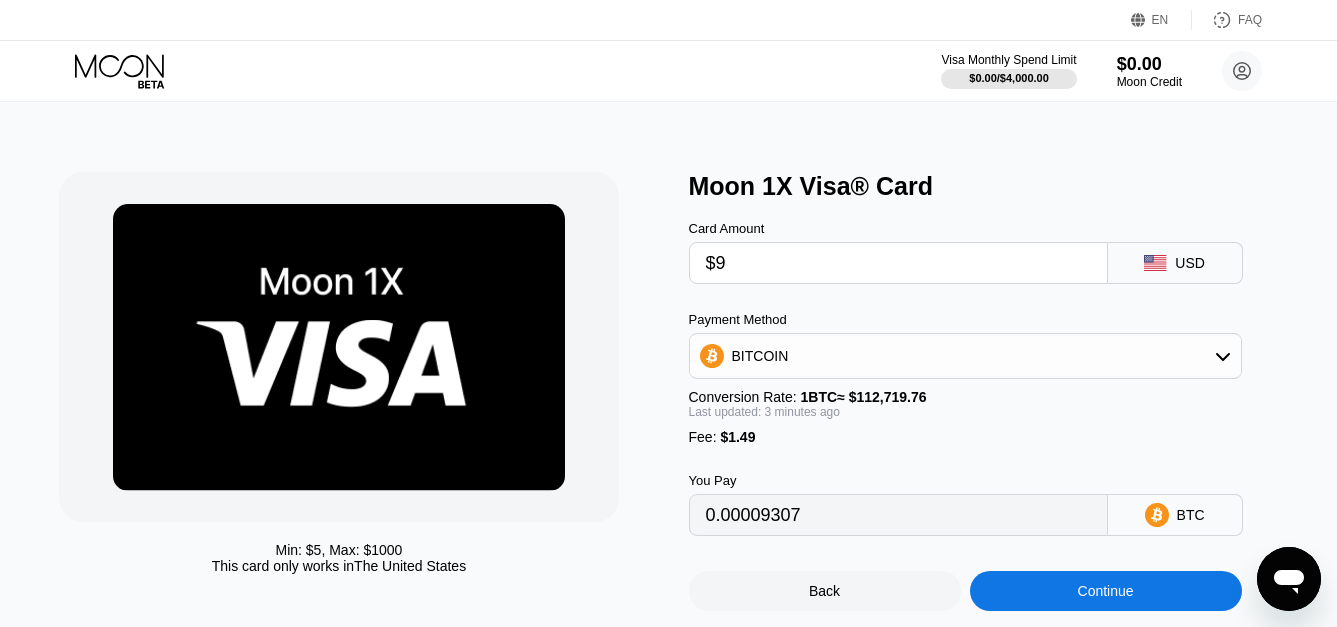 type on "0.00009301" 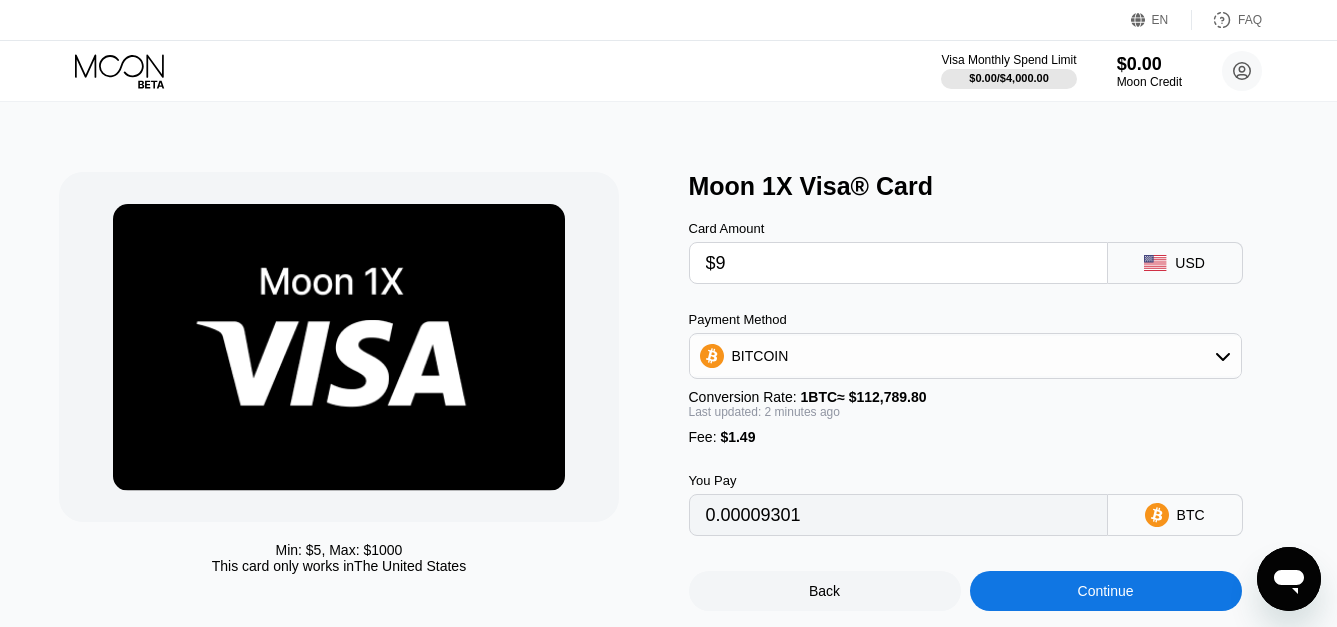 scroll, scrollTop: 0, scrollLeft: 0, axis: both 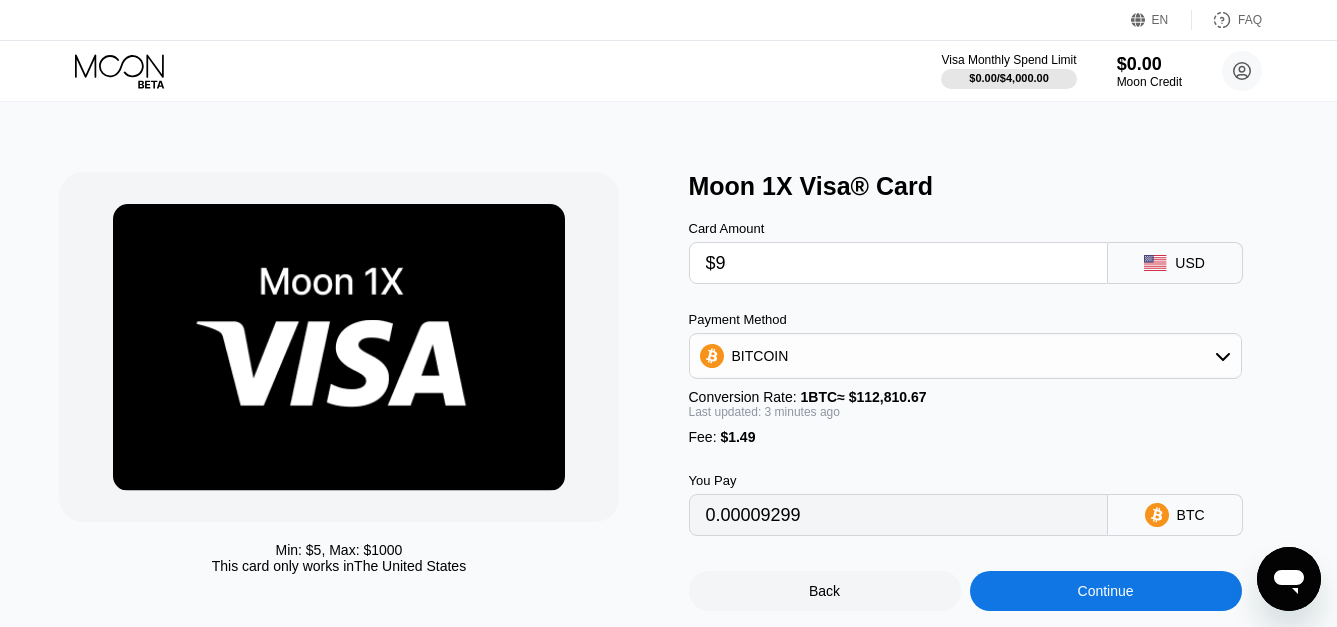 type on "0.00009310" 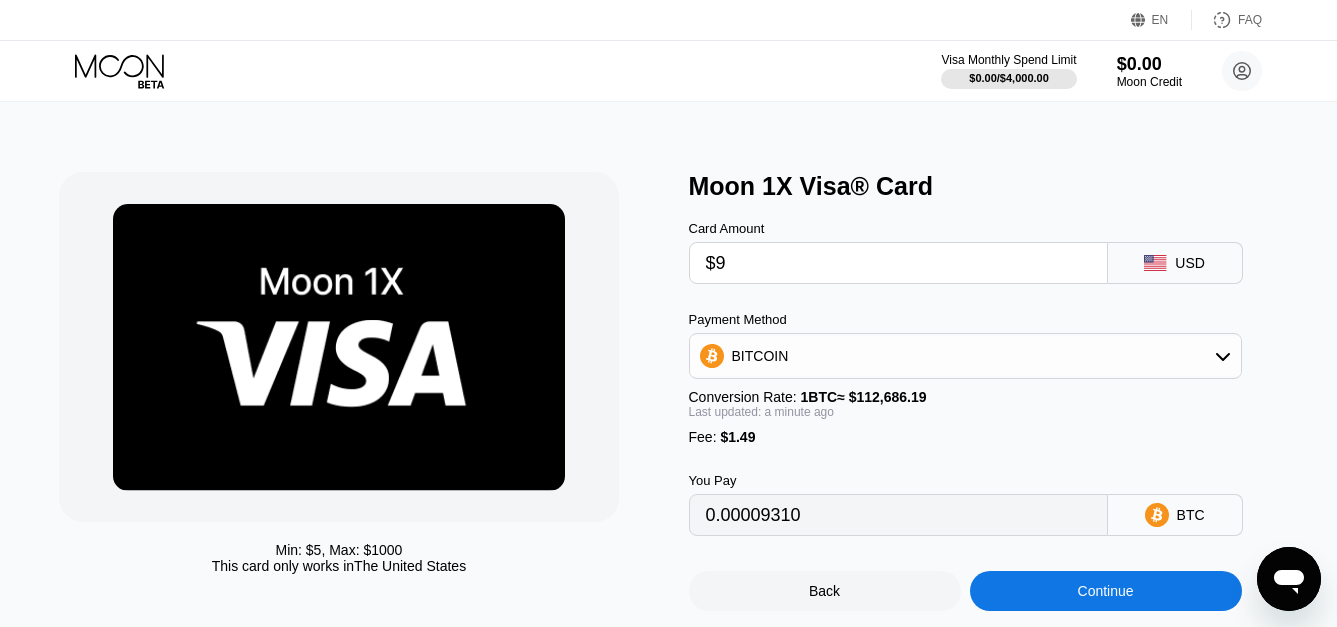scroll, scrollTop: 0, scrollLeft: 0, axis: both 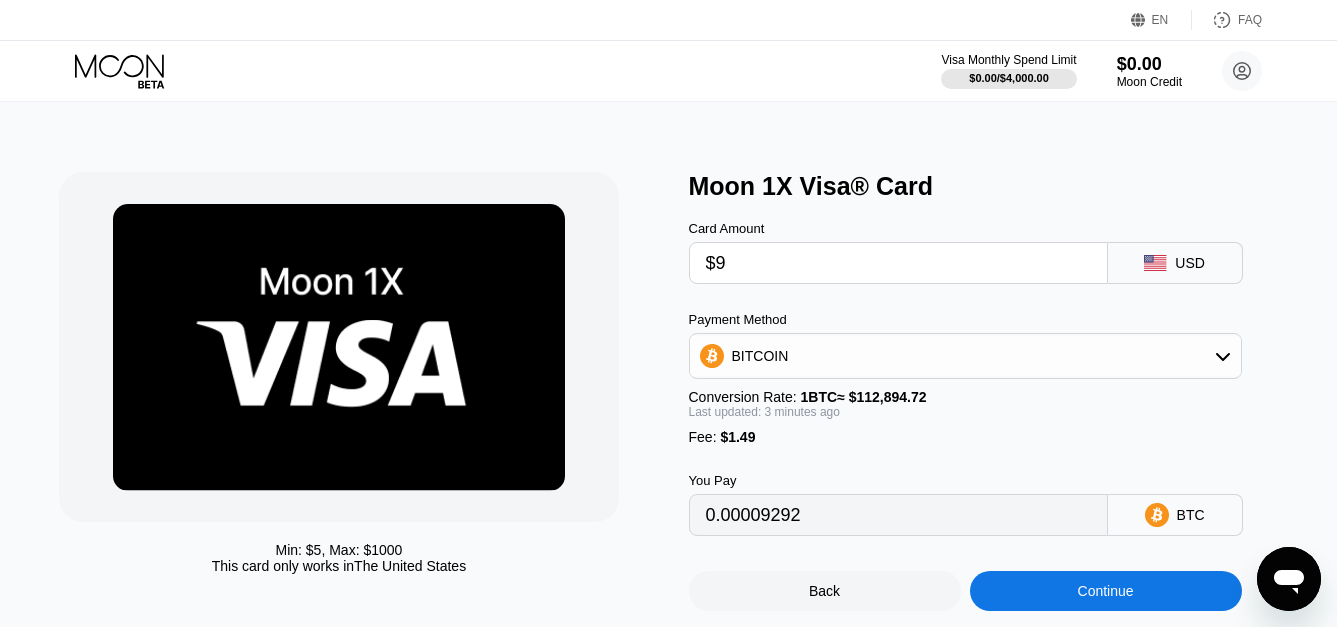 type on "0.00009293" 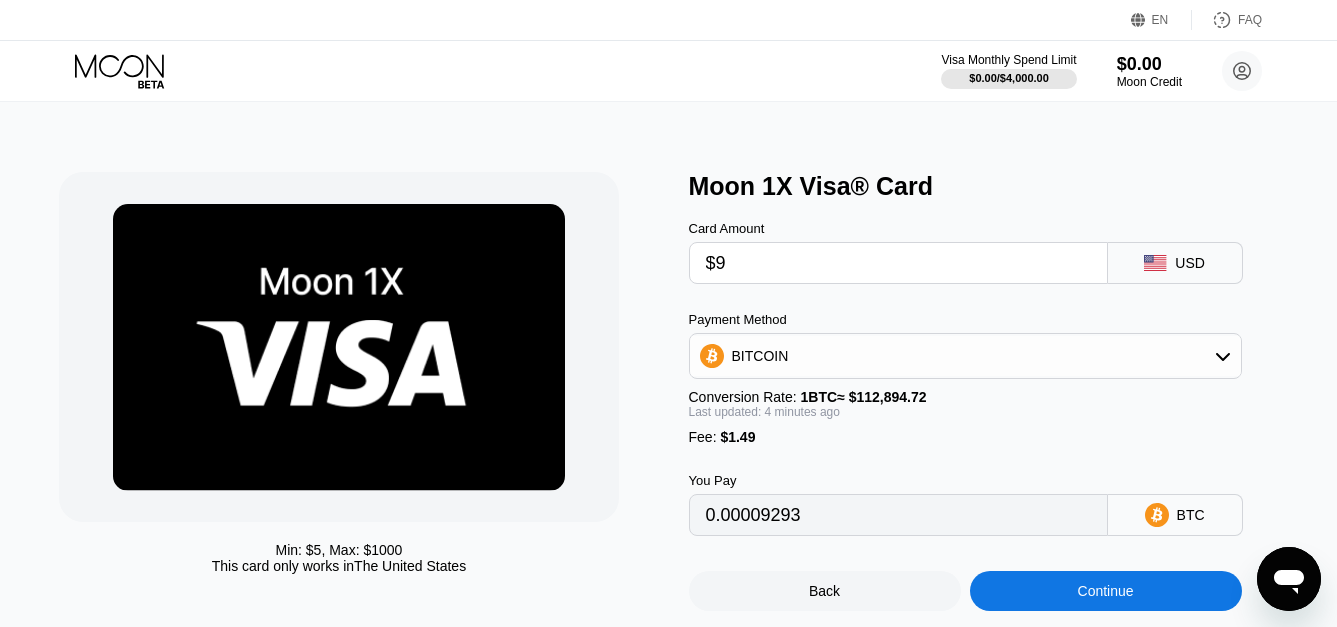 scroll, scrollTop: 0, scrollLeft: 0, axis: both 